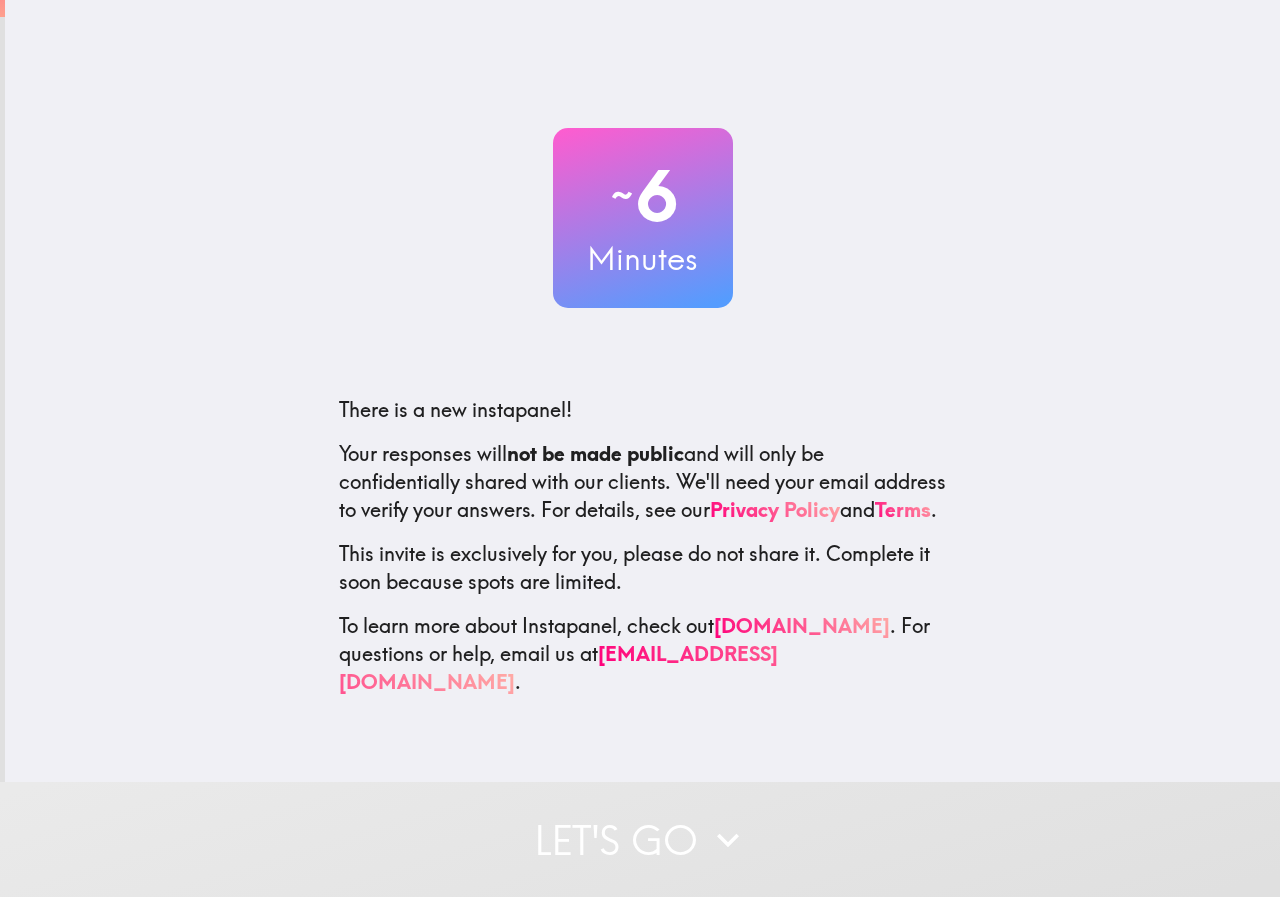 scroll, scrollTop: 0, scrollLeft: 0, axis: both 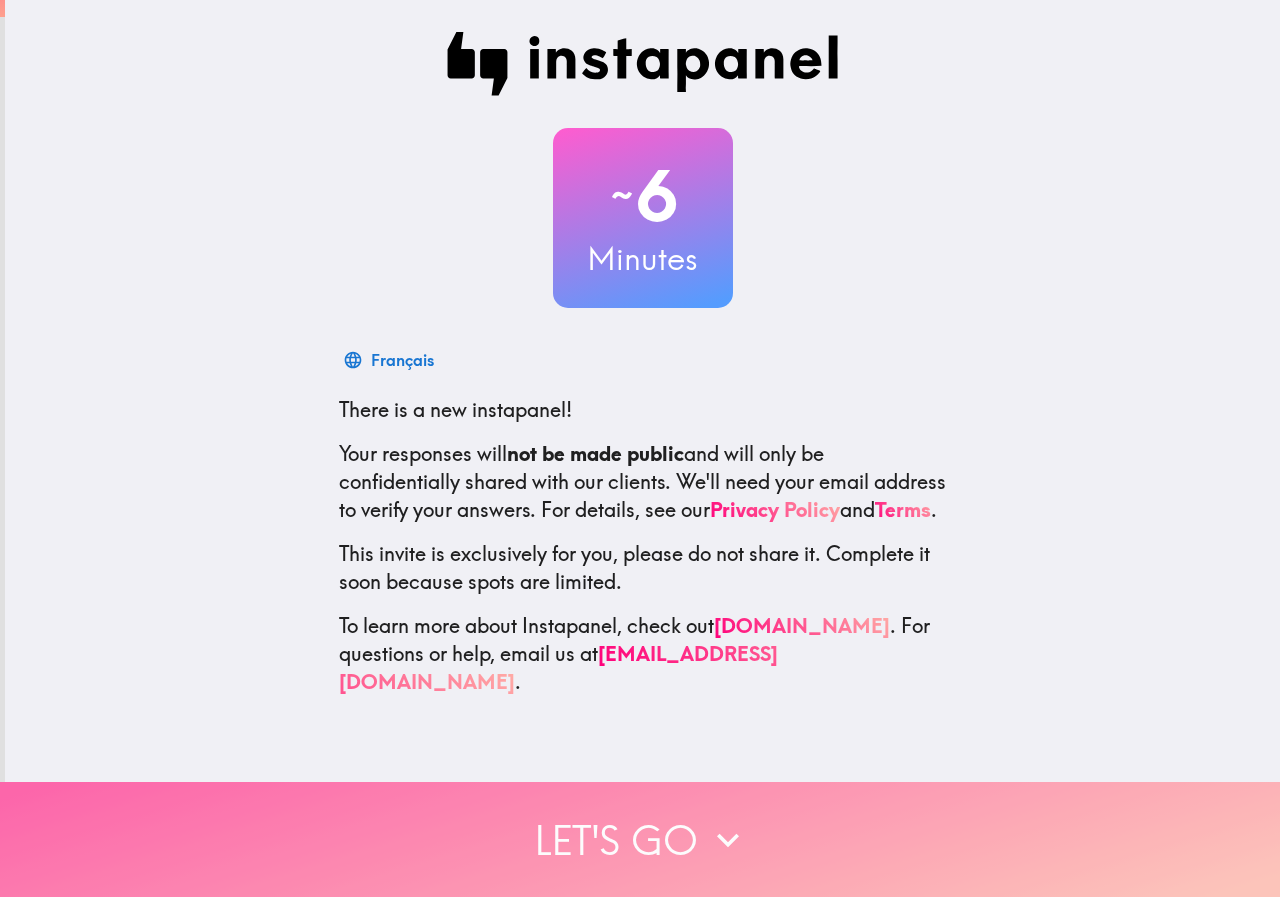 click on "Let's go" at bounding box center [640, 839] 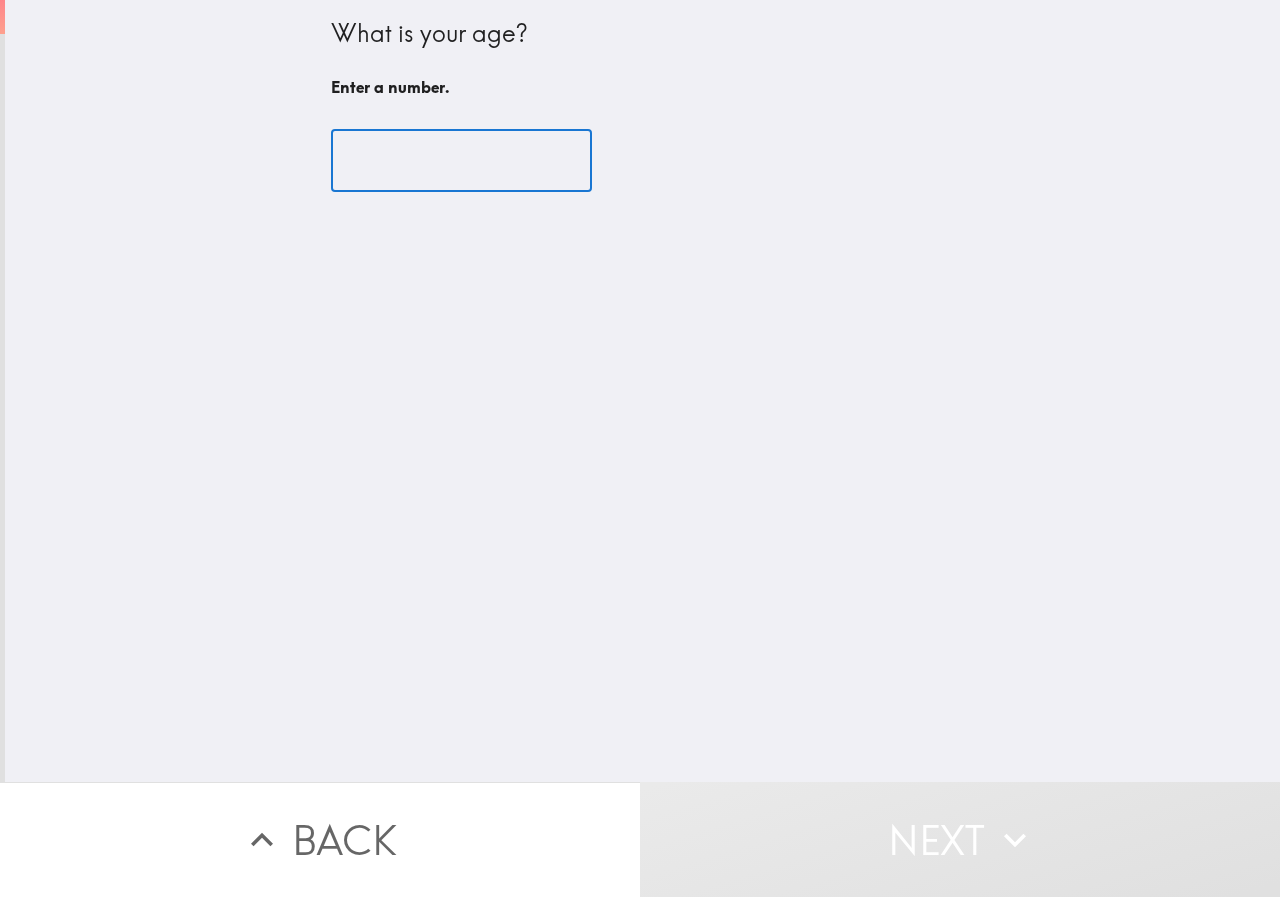 click at bounding box center (461, 161) 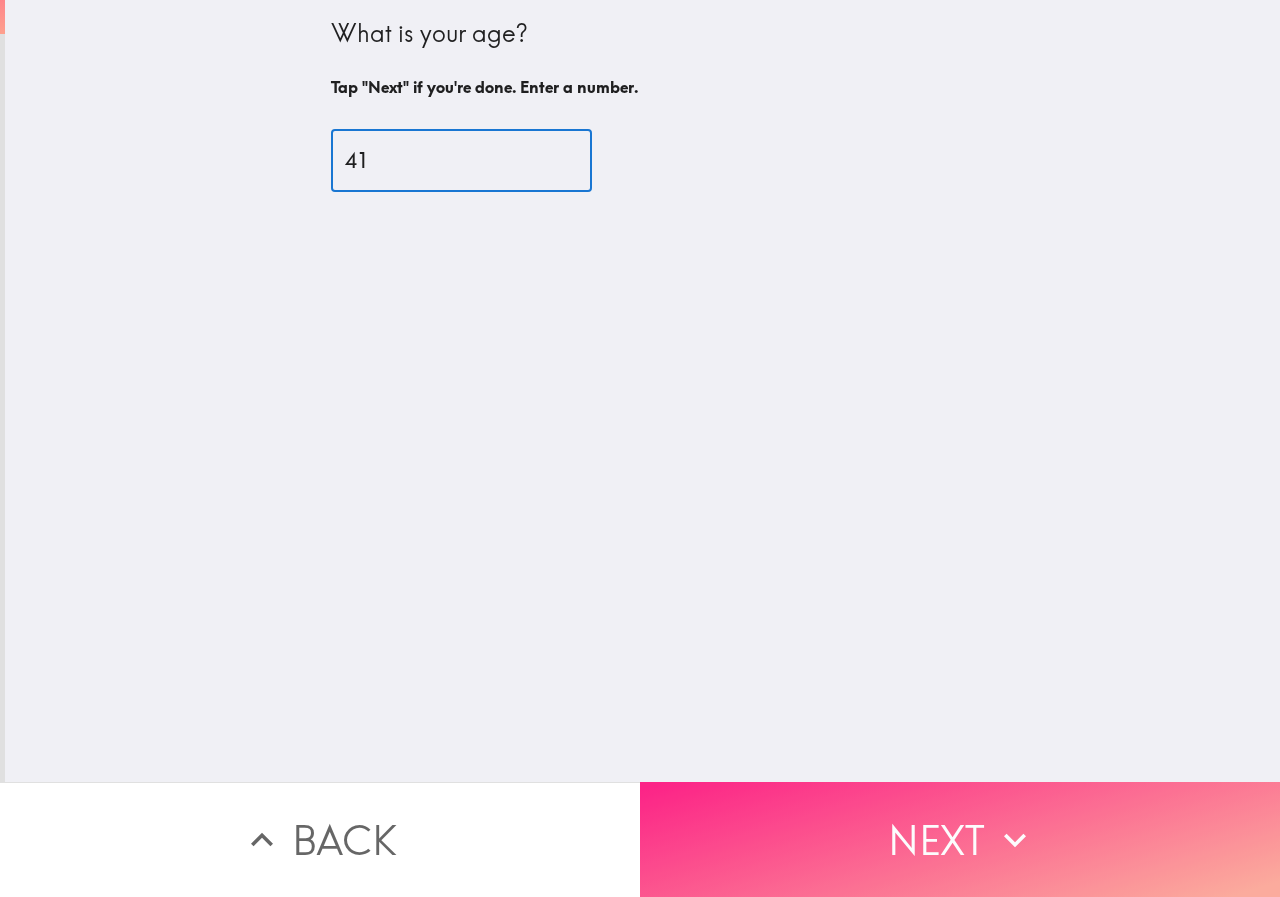 type on "41" 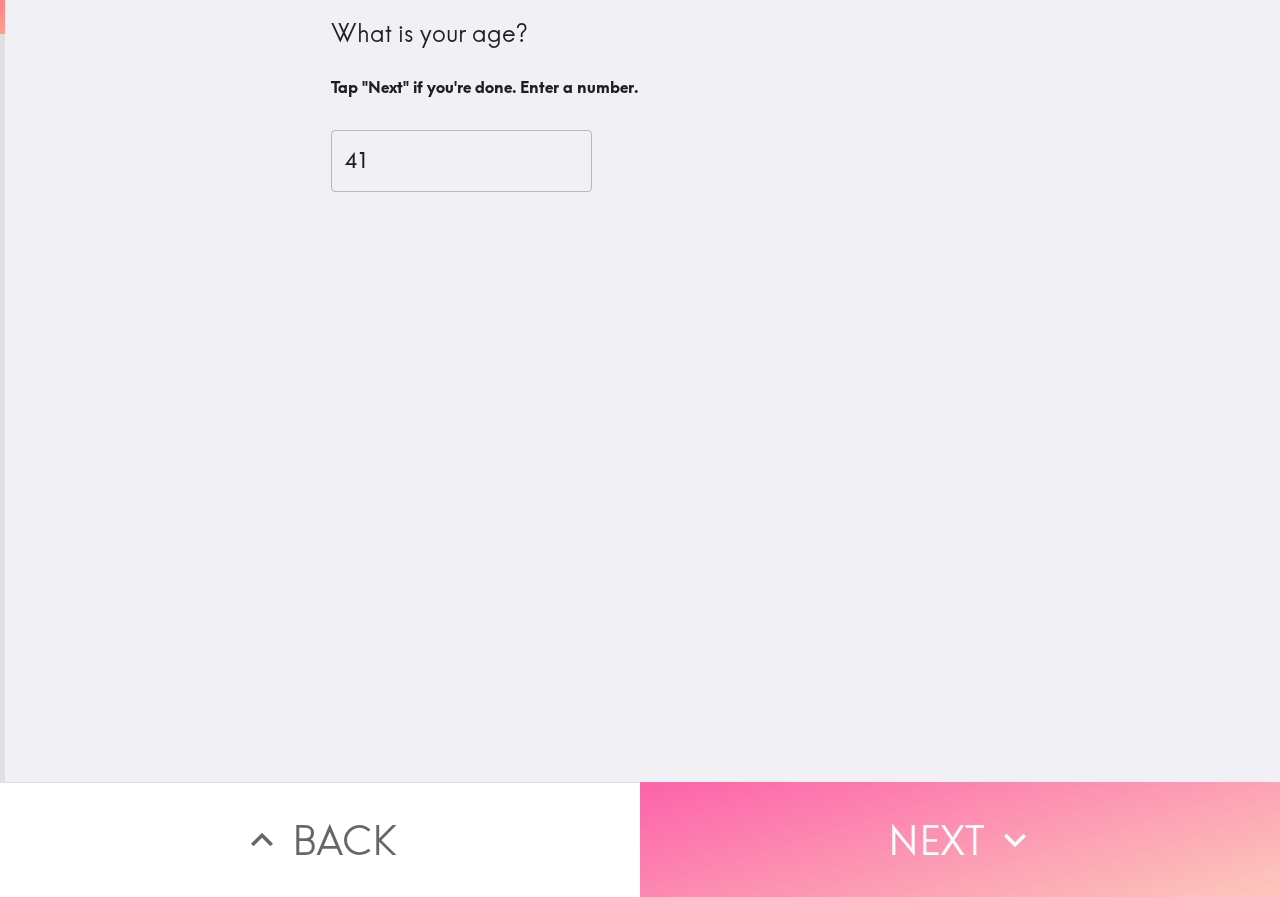 click on "Next" at bounding box center (960, 839) 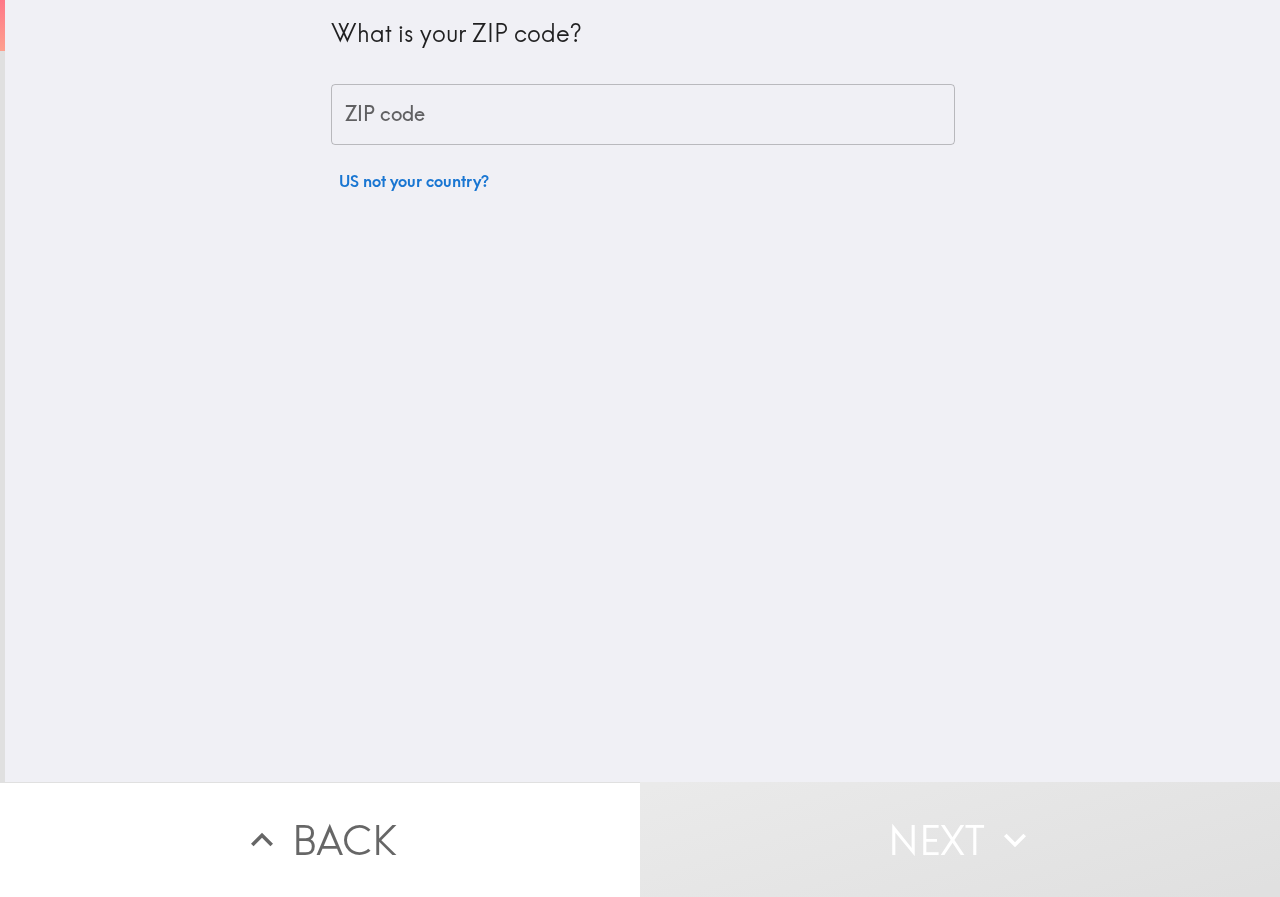 click on "ZIP code" at bounding box center (643, 115) 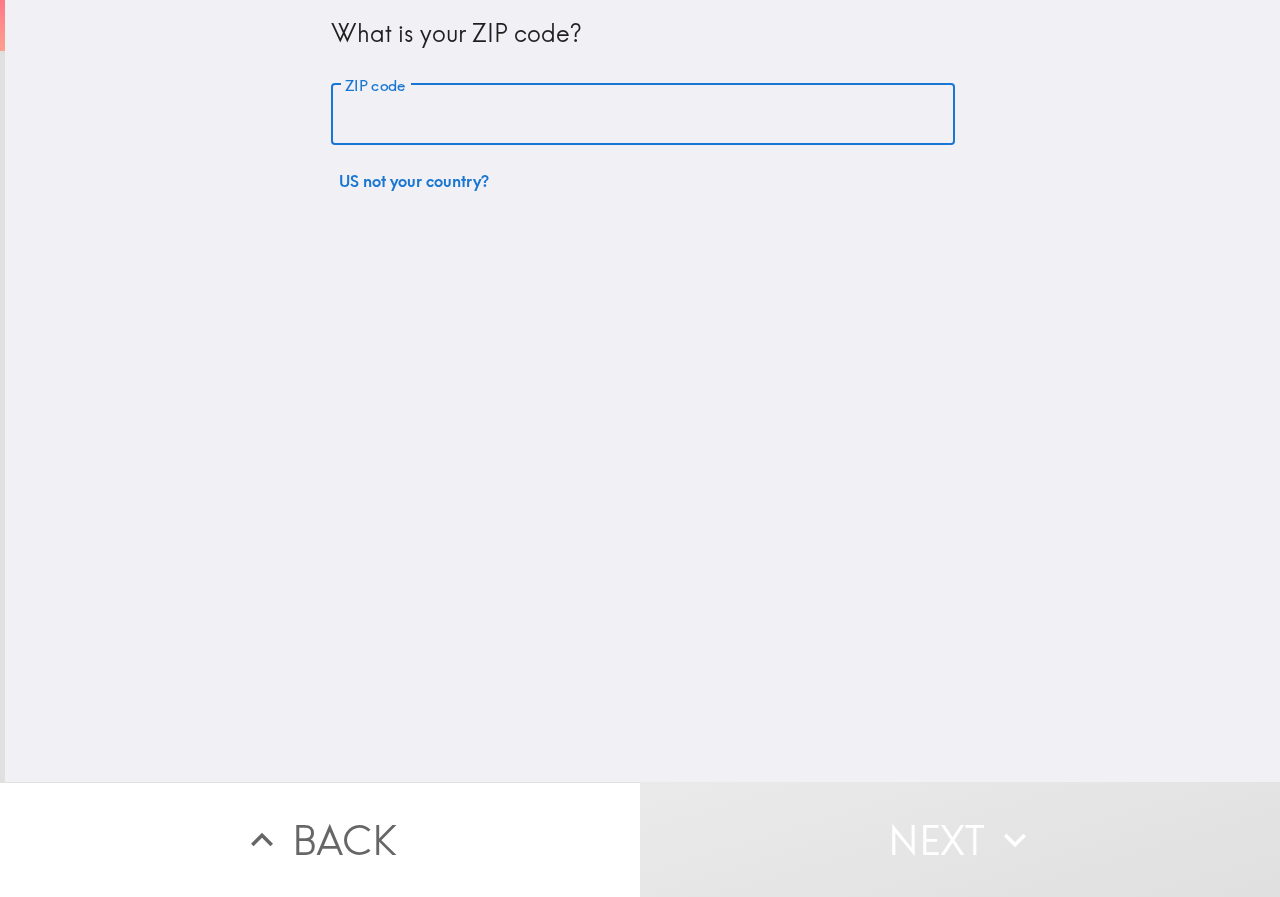 type on "45224" 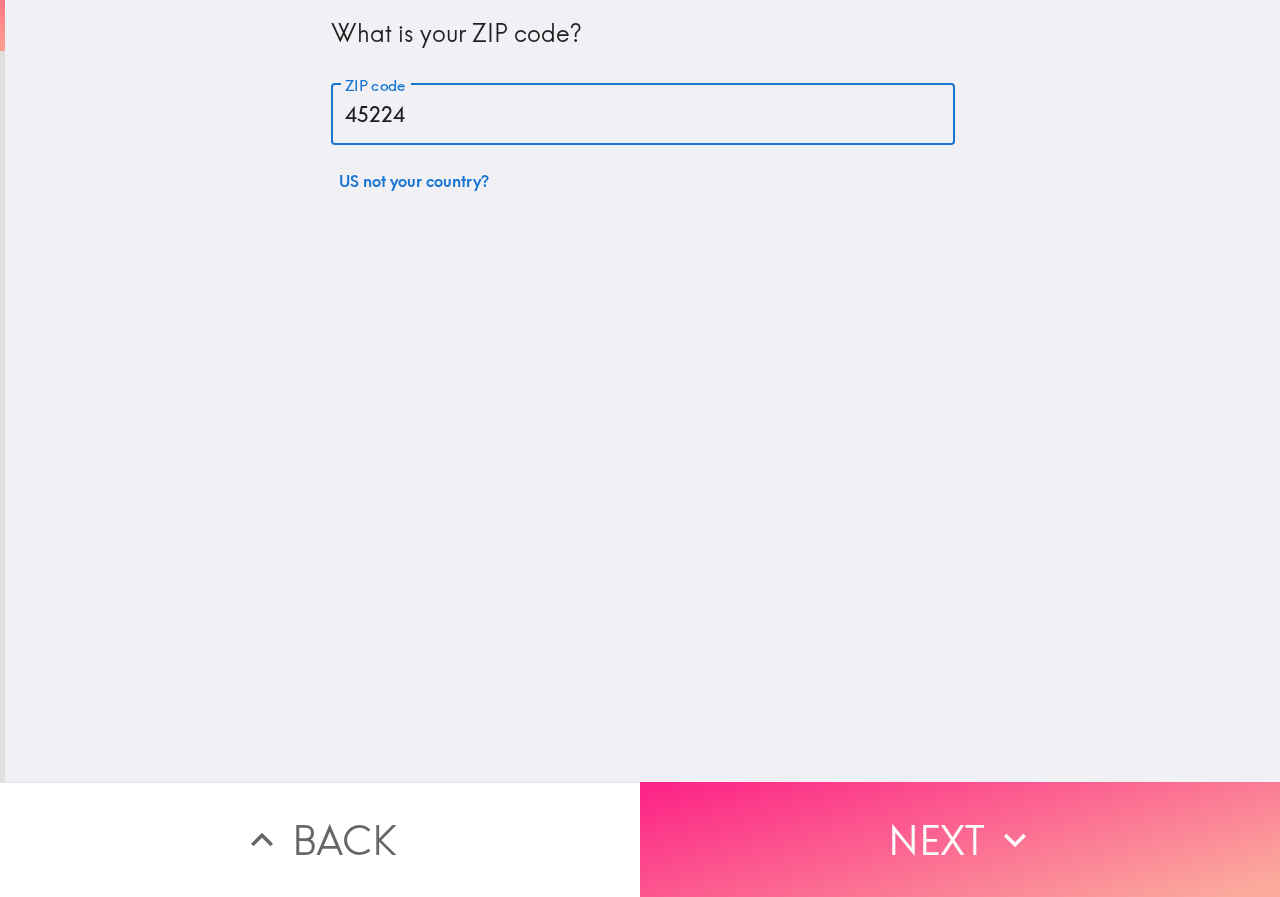 click on "Next" at bounding box center [960, 839] 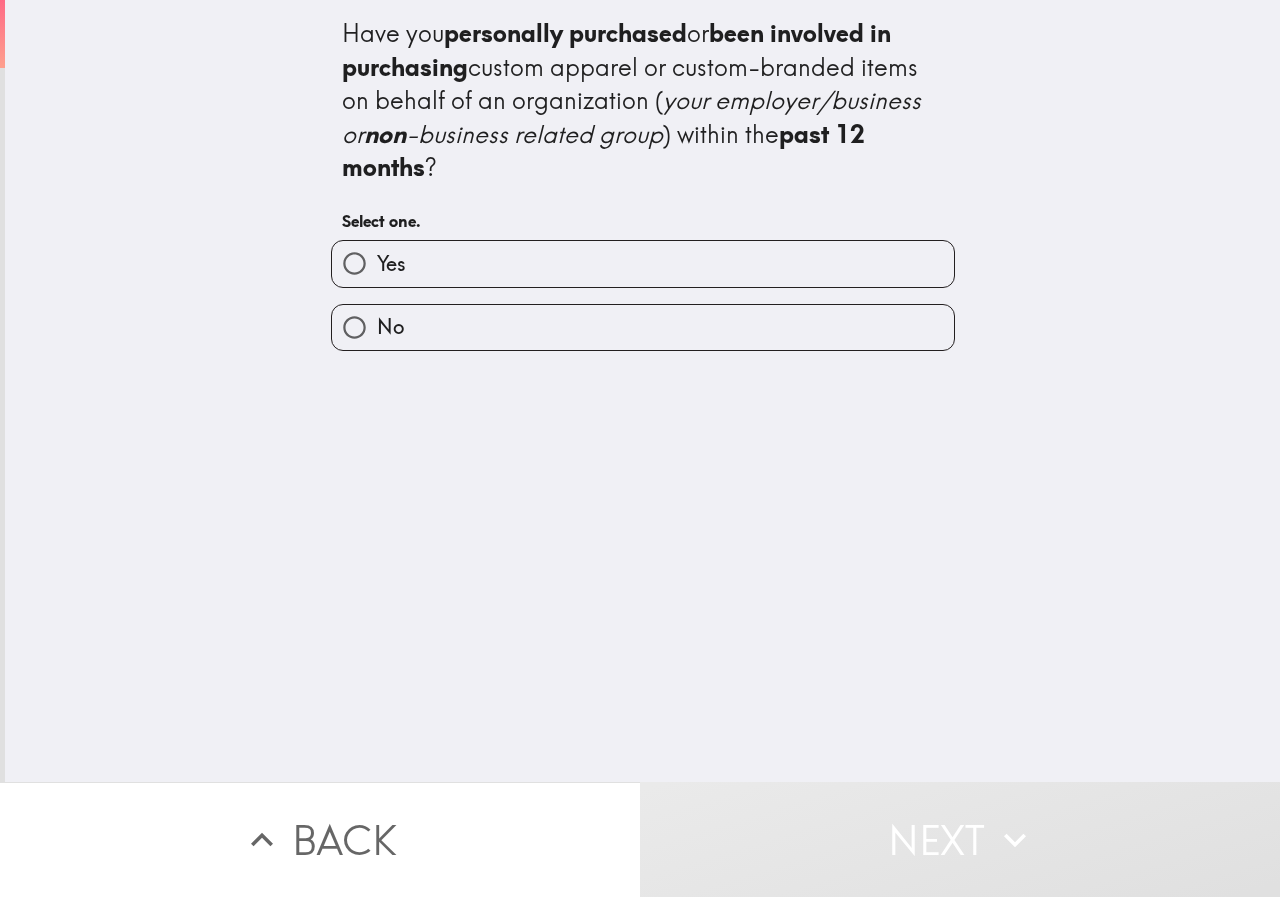 click on "Yes" at bounding box center [643, 263] 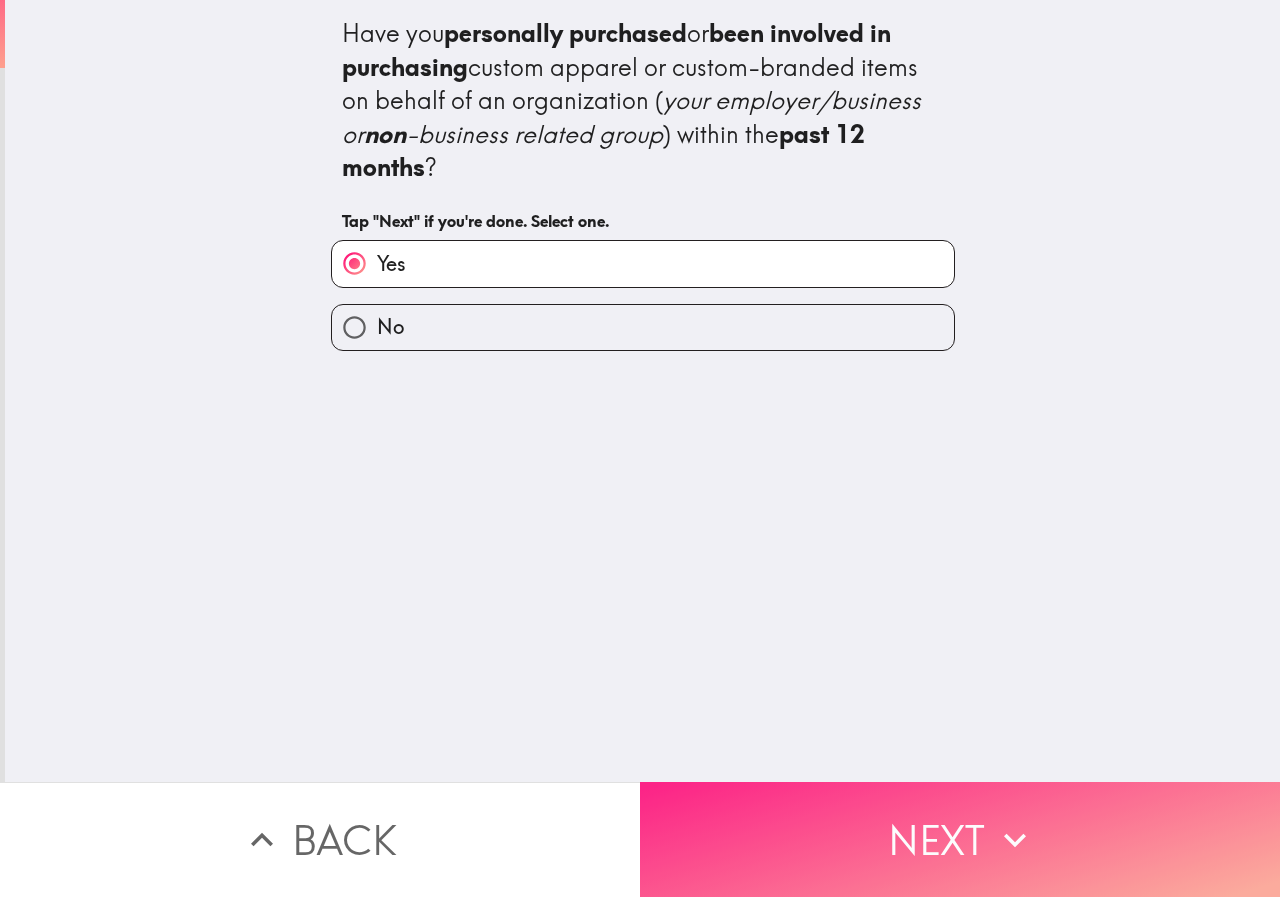 drag, startPoint x: 817, startPoint y: 810, endPoint x: 694, endPoint y: 608, distance: 236.50159 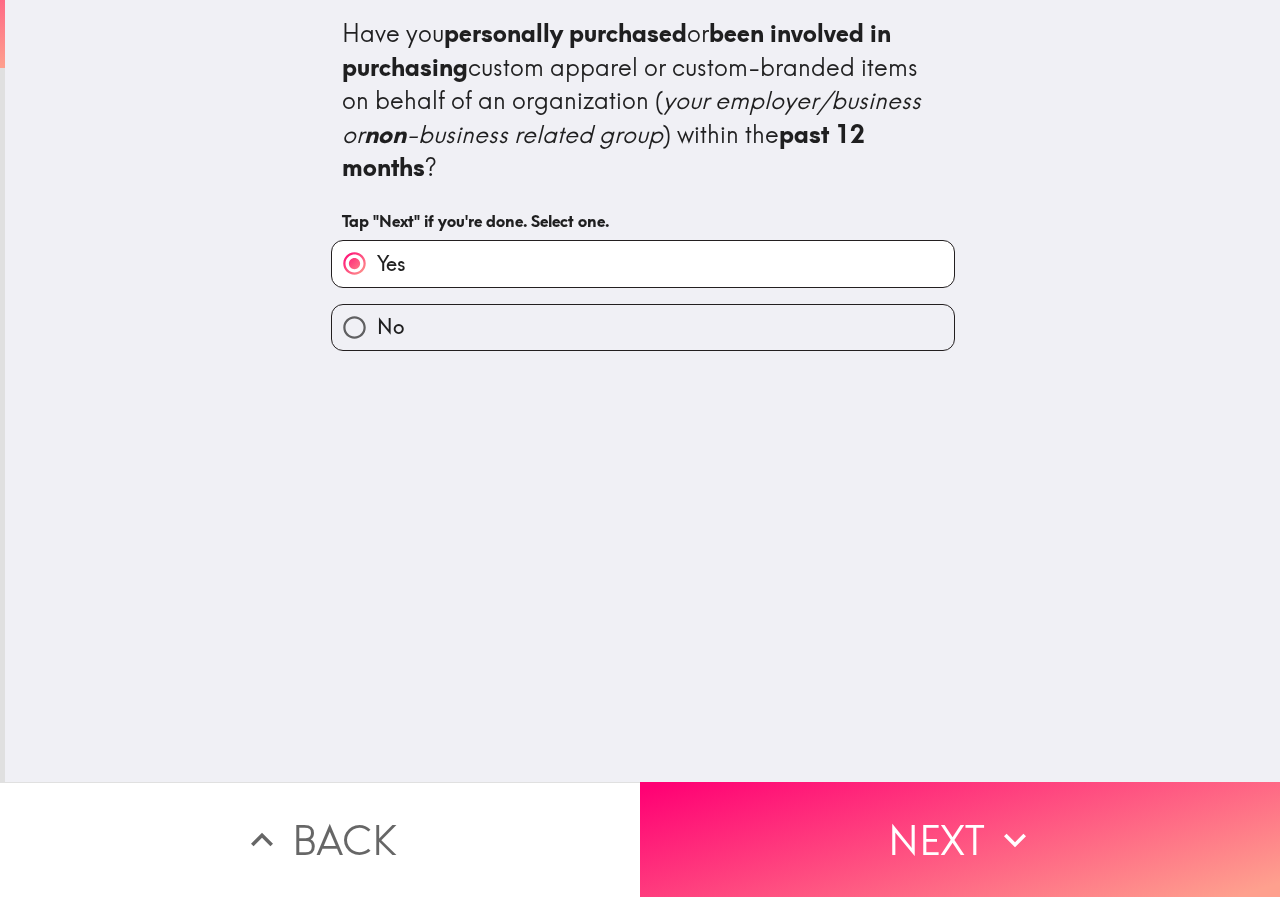 click on "Next" at bounding box center [960, 839] 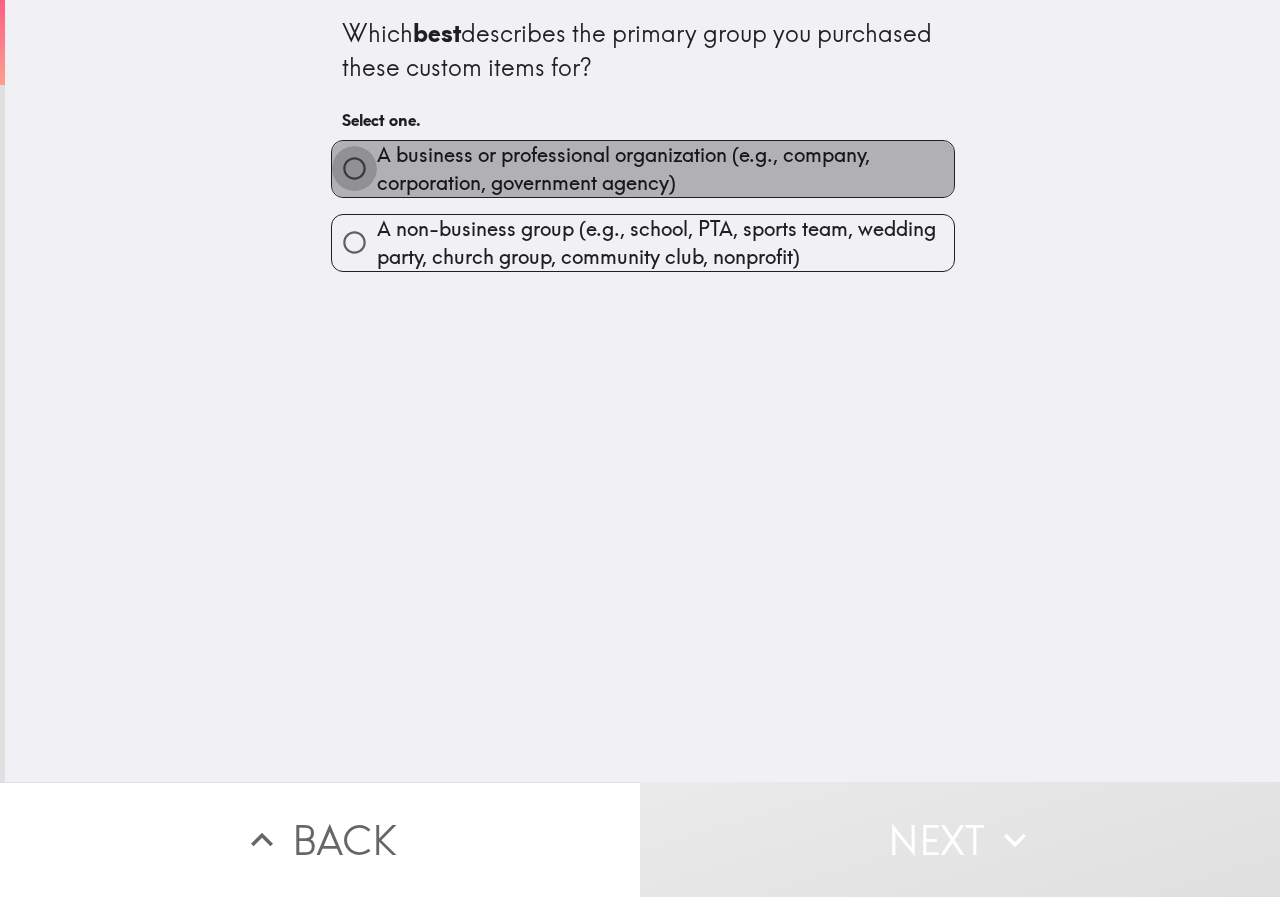 click on "A business or professional organization (e.g., company, corporation, government agency)" at bounding box center [354, 168] 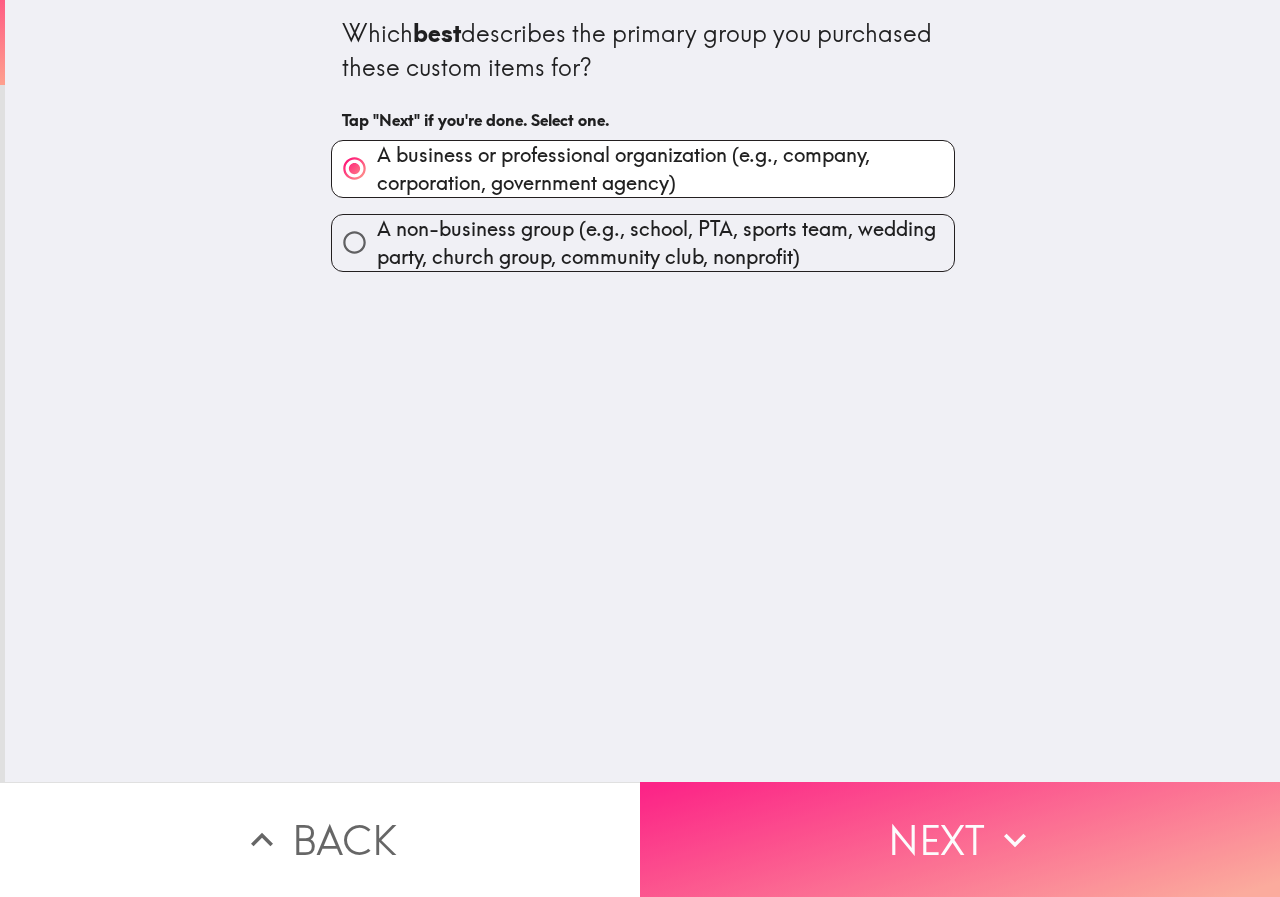drag, startPoint x: 780, startPoint y: 800, endPoint x: 604, endPoint y: 423, distance: 416.0589 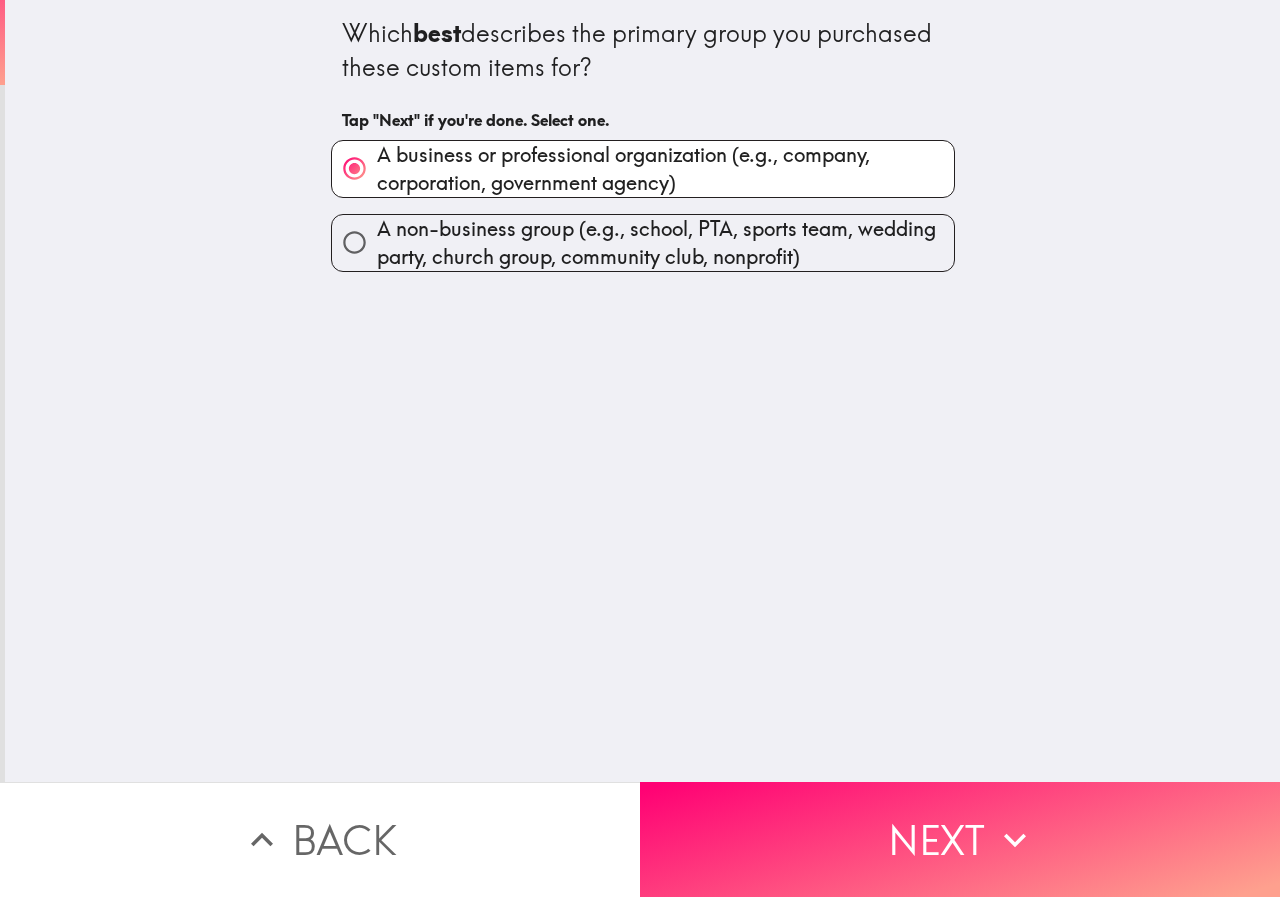 click on "Next" at bounding box center [960, 839] 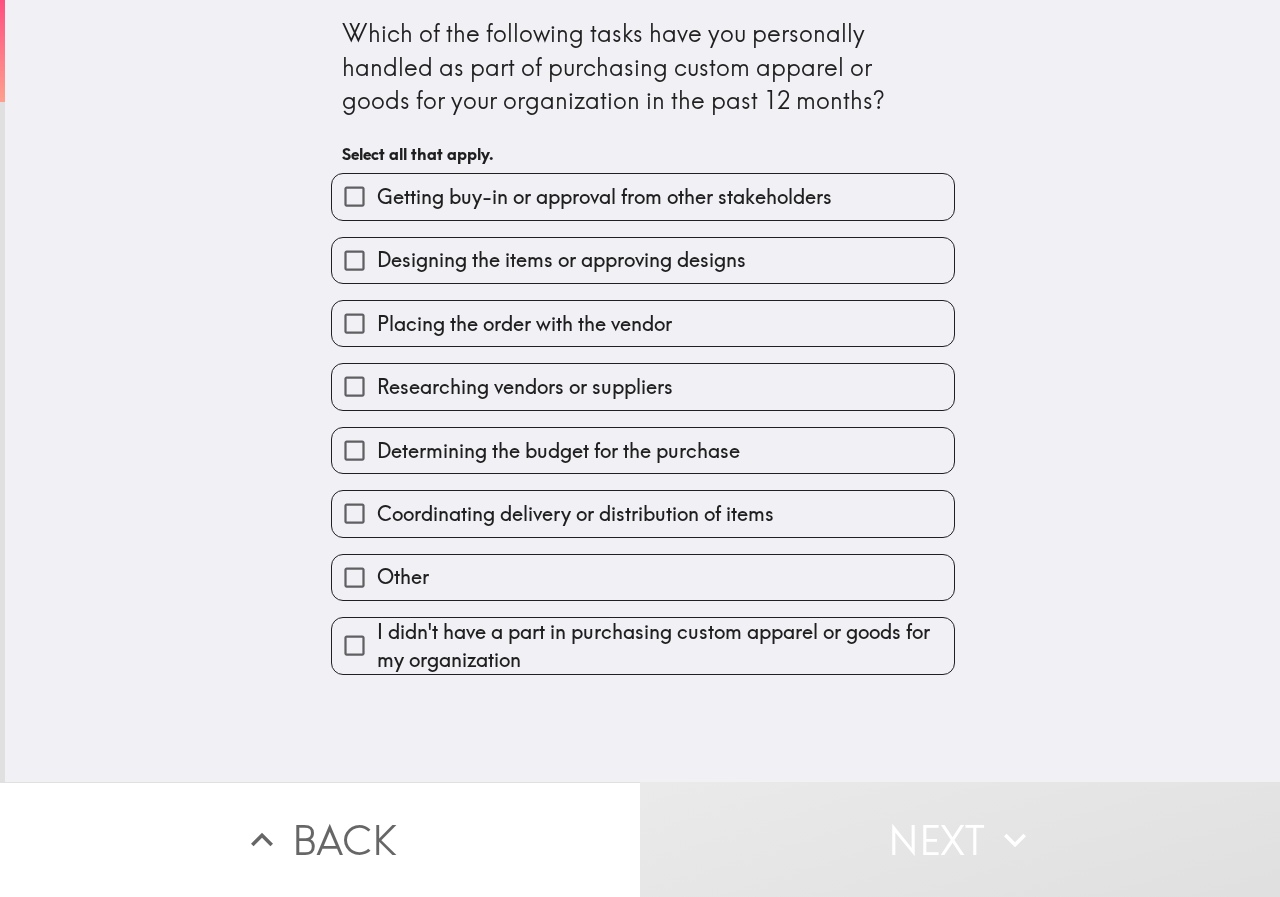 click on "Designing the items or approving designs" at bounding box center [561, 260] 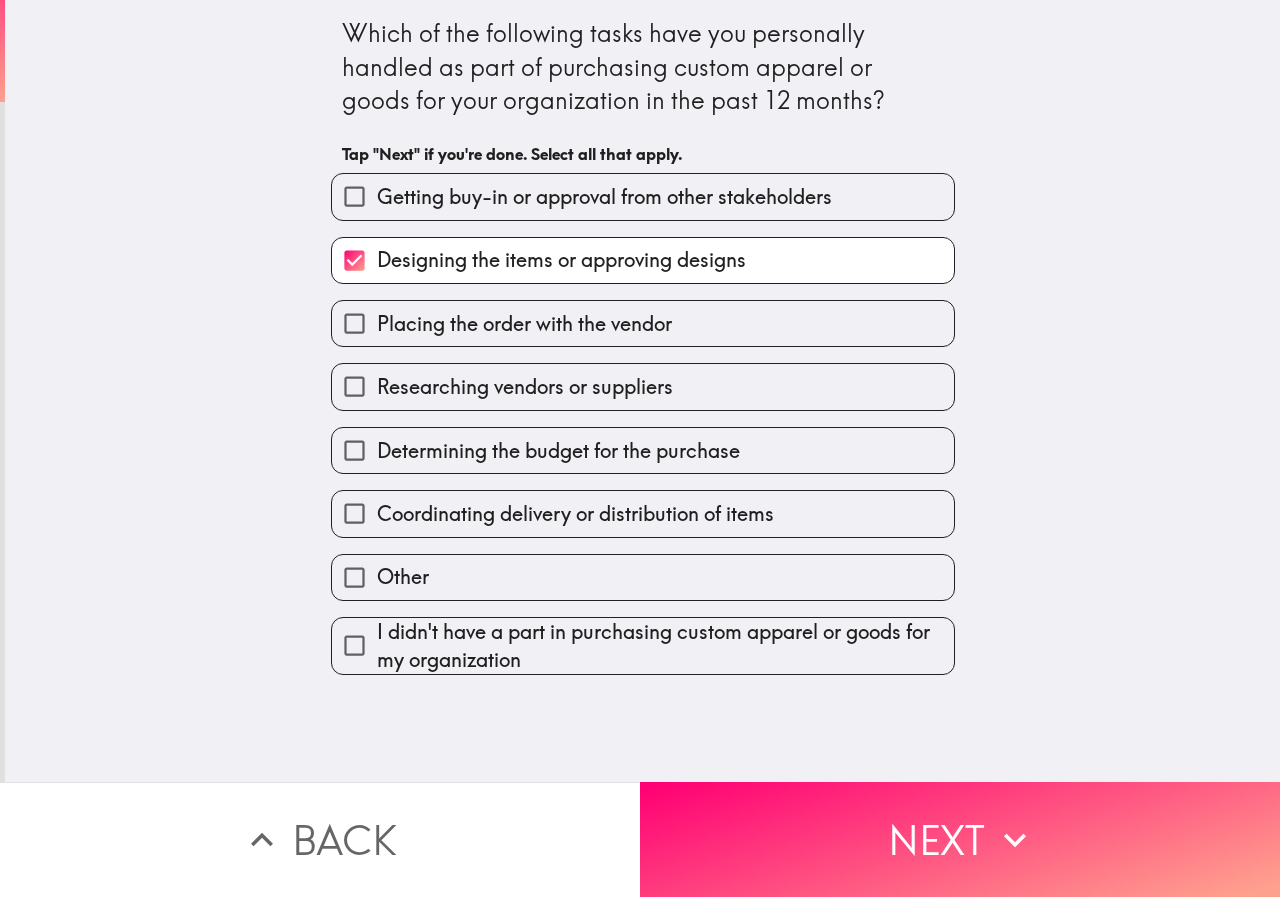 click on "Determining the budget for the purchase" at bounding box center (558, 451) 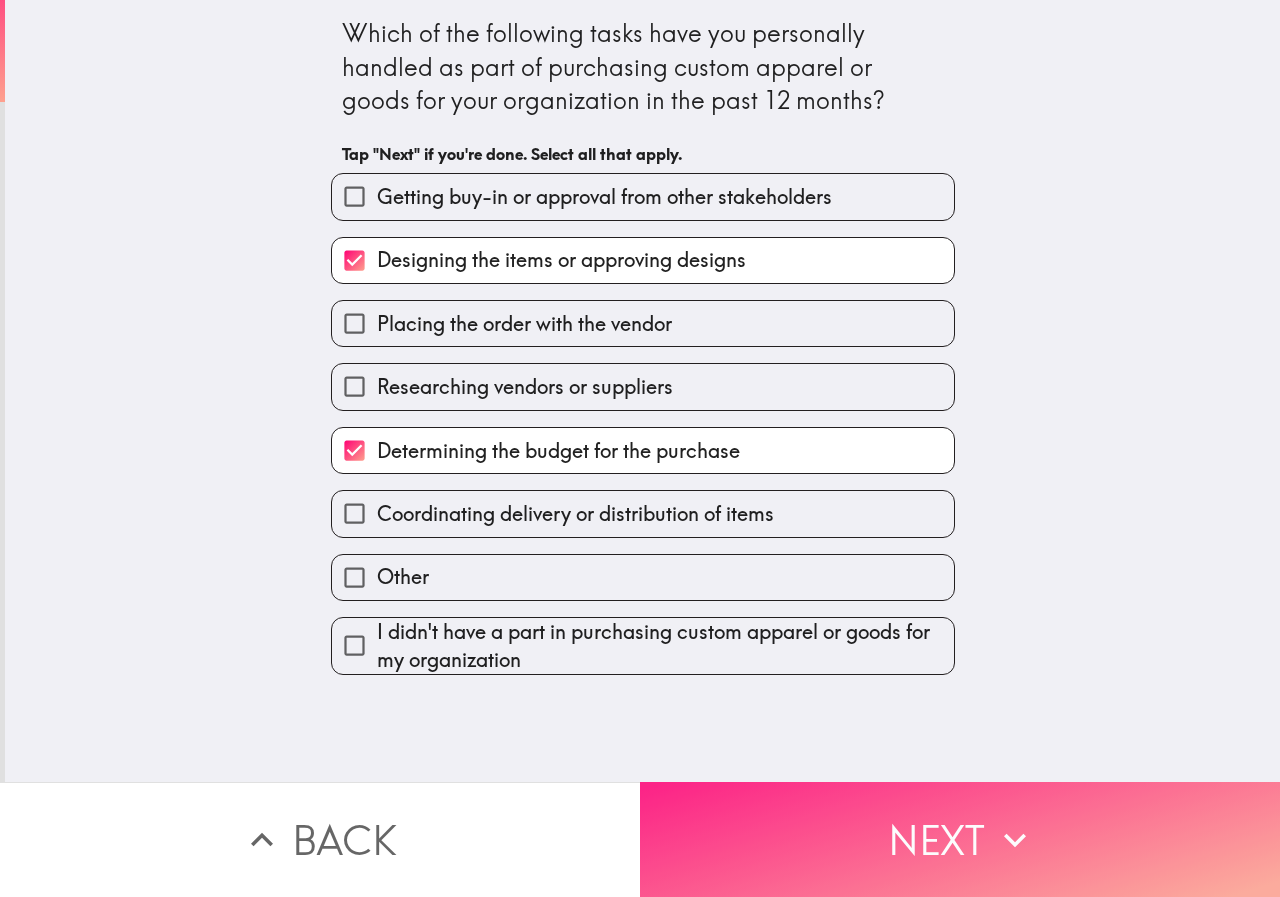 click on "Next" at bounding box center (960, 839) 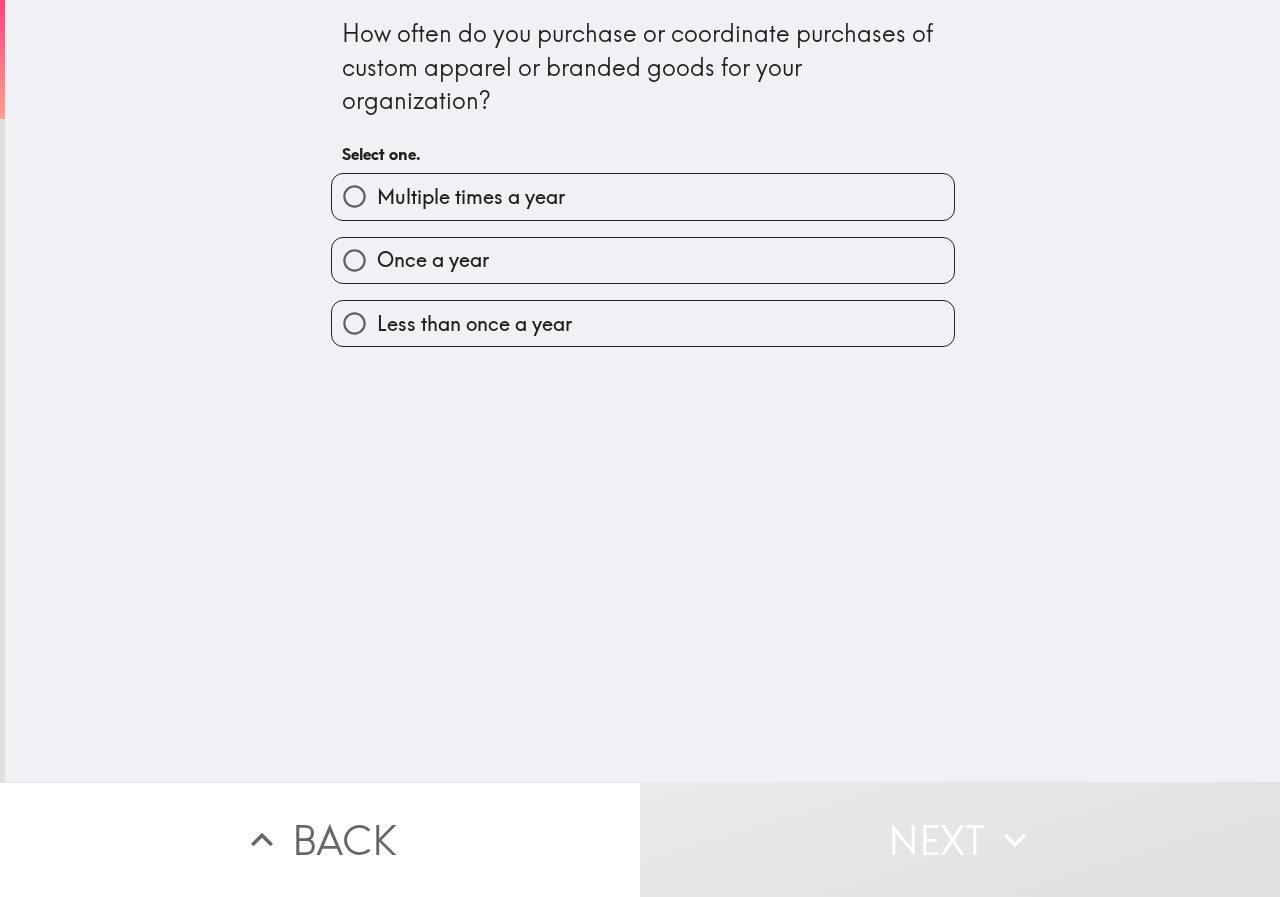 click on "Multiple times a year" at bounding box center (471, 197) 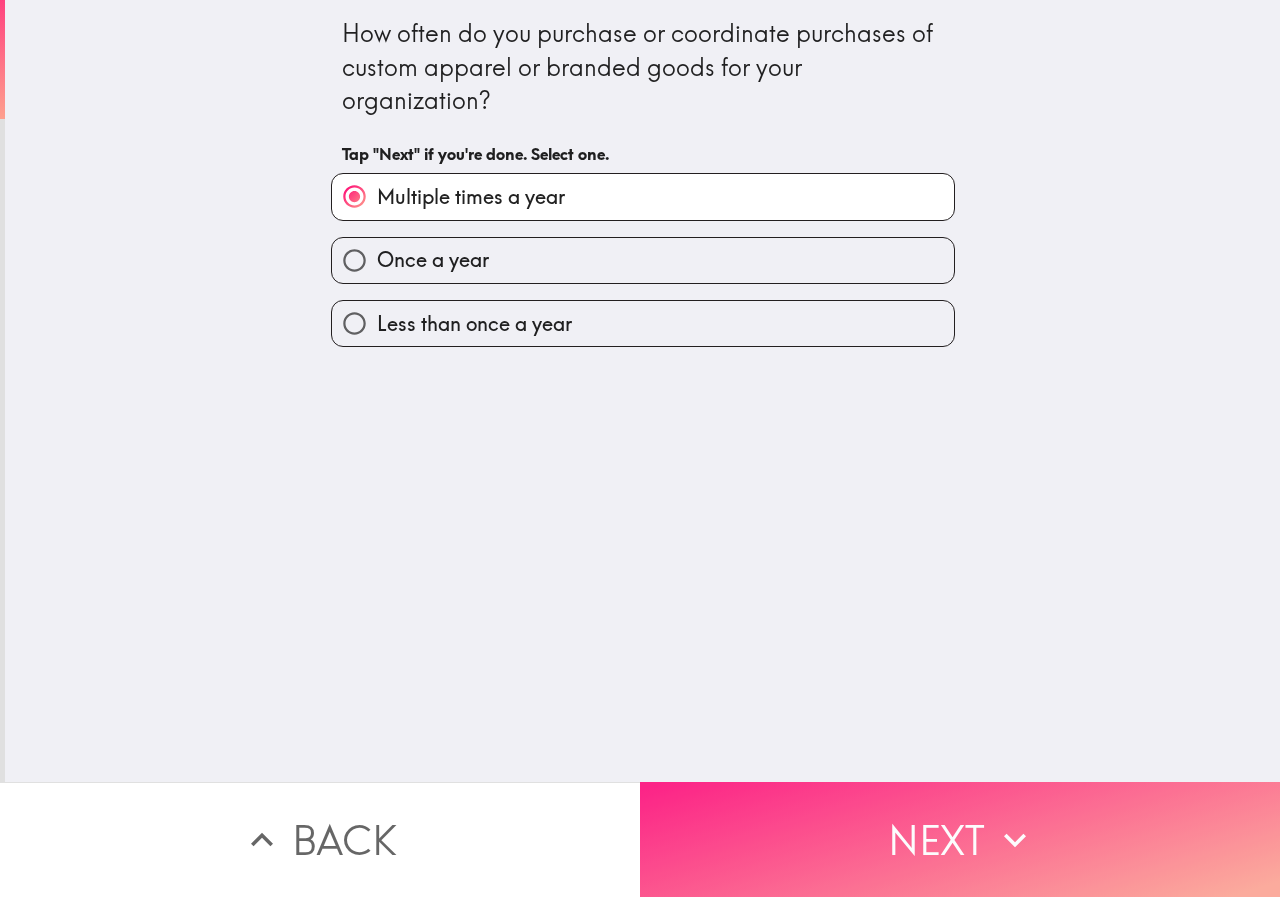 click on "Next" at bounding box center [960, 839] 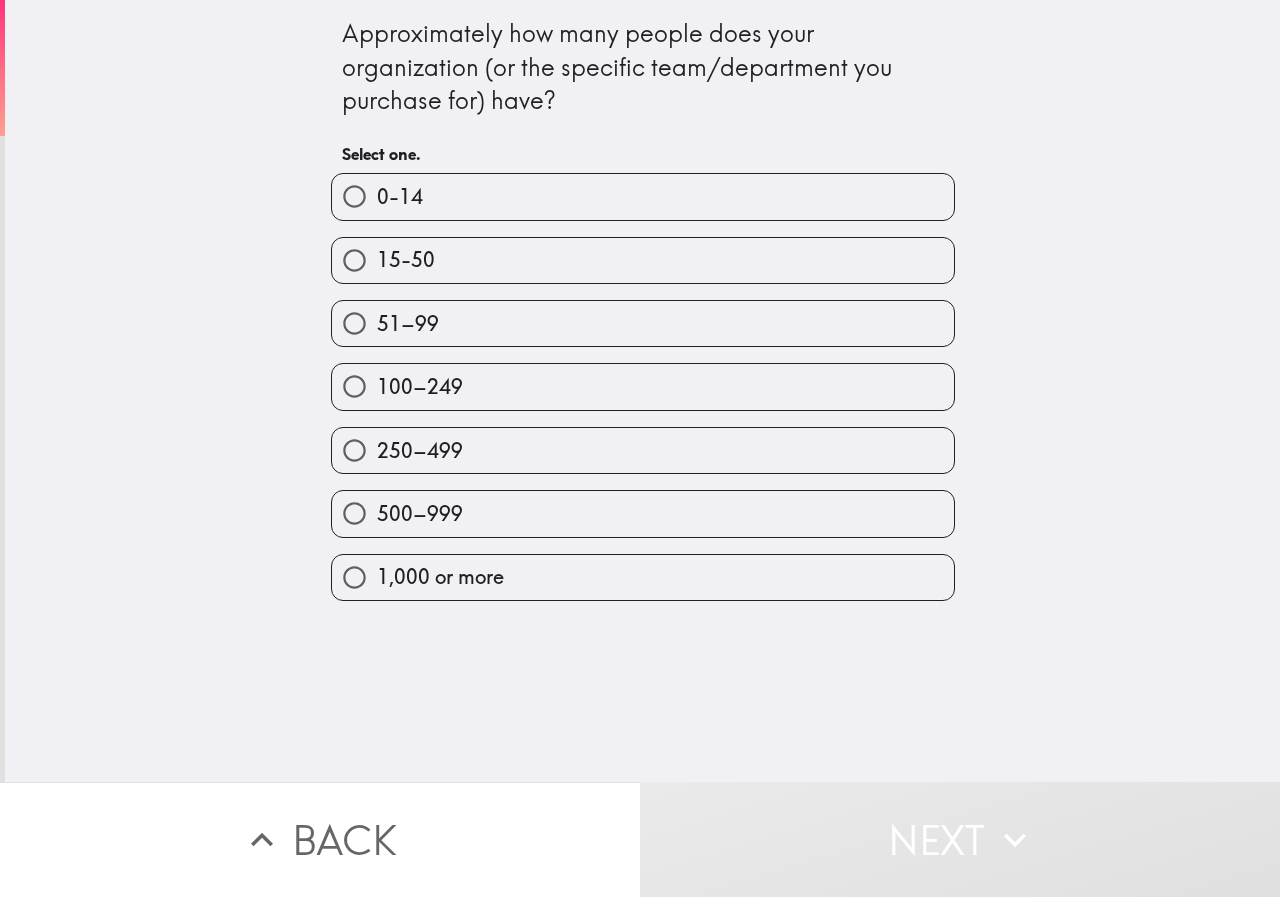 click on "15-50" at bounding box center [406, 260] 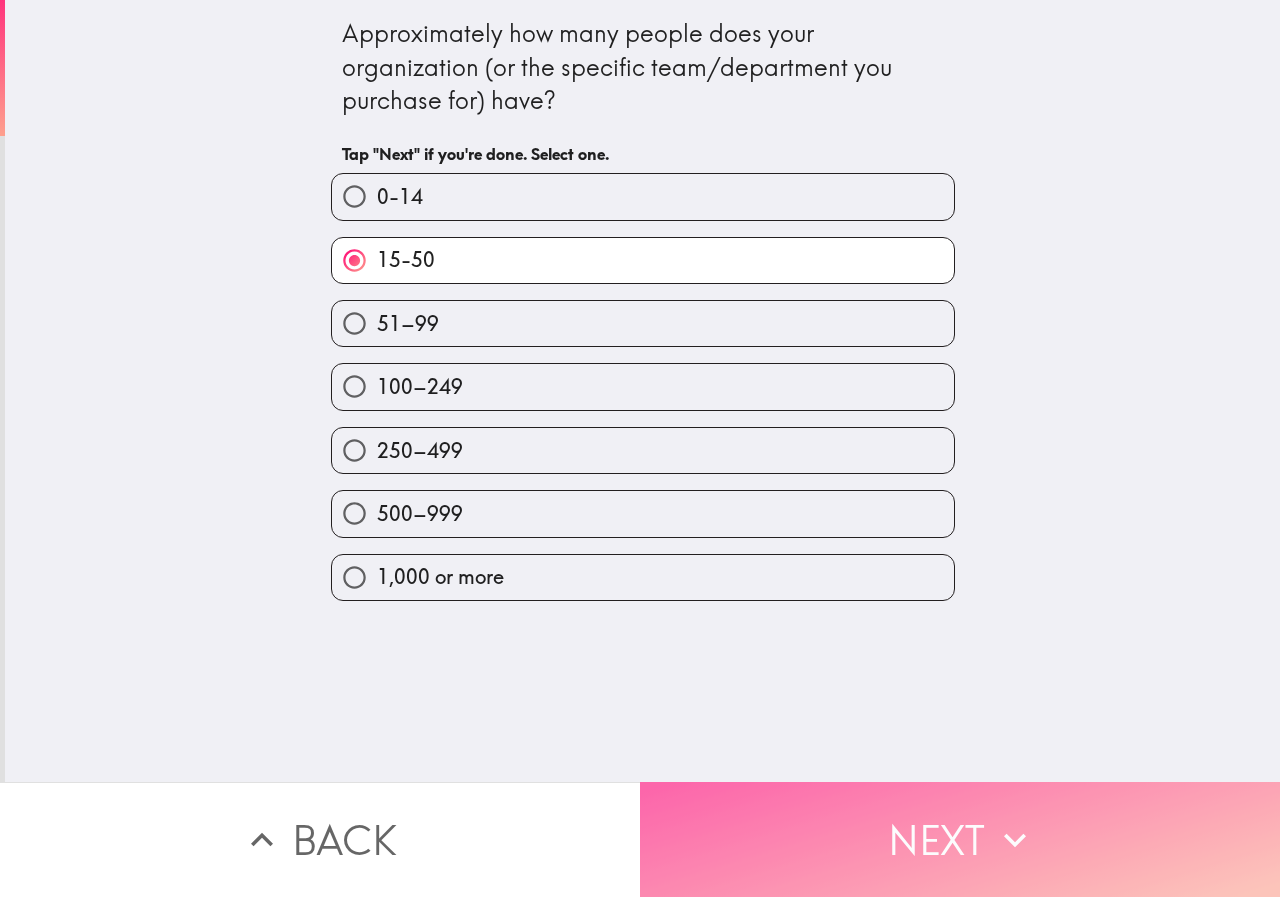 click on "Next" at bounding box center (960, 839) 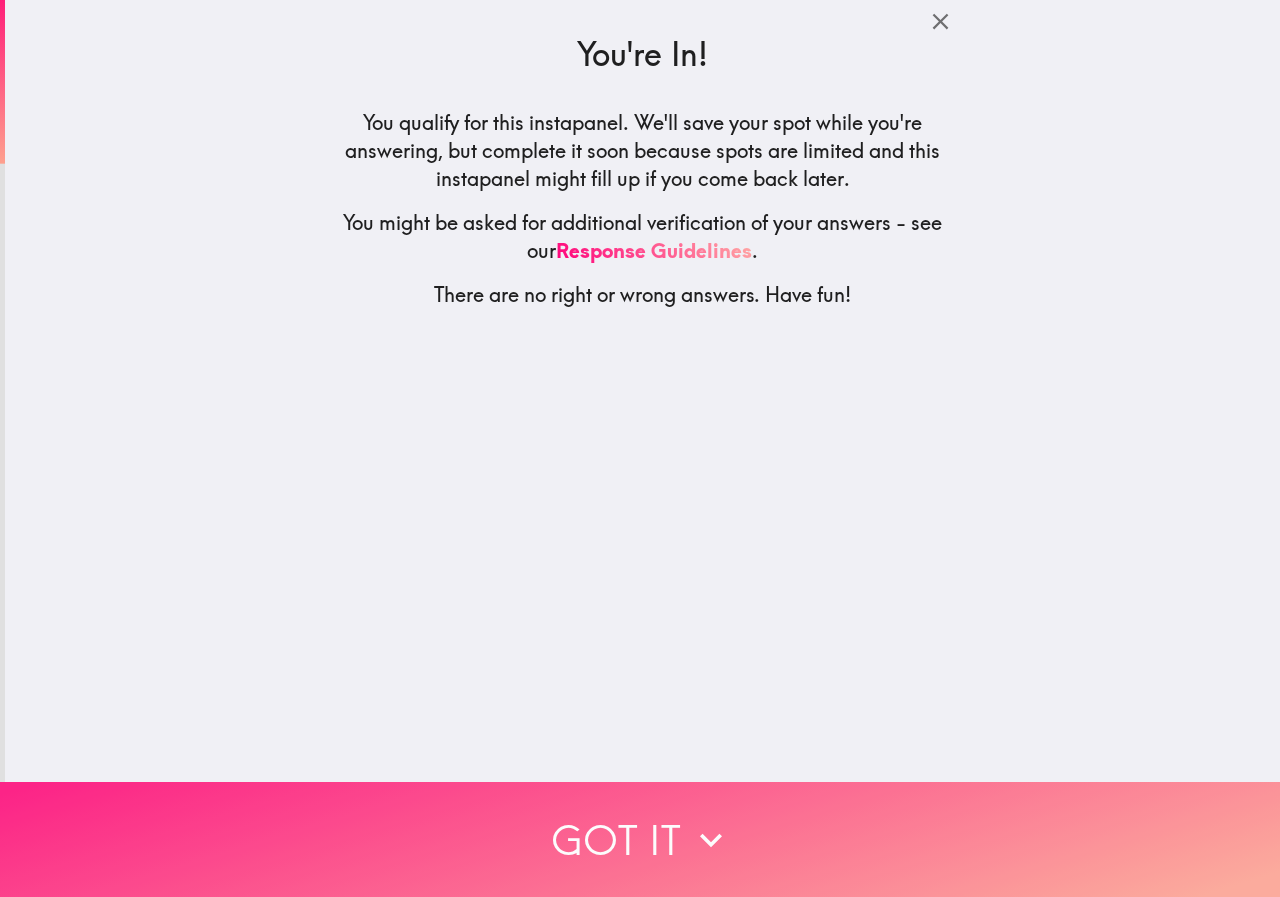 click on "Got it" at bounding box center [640, 839] 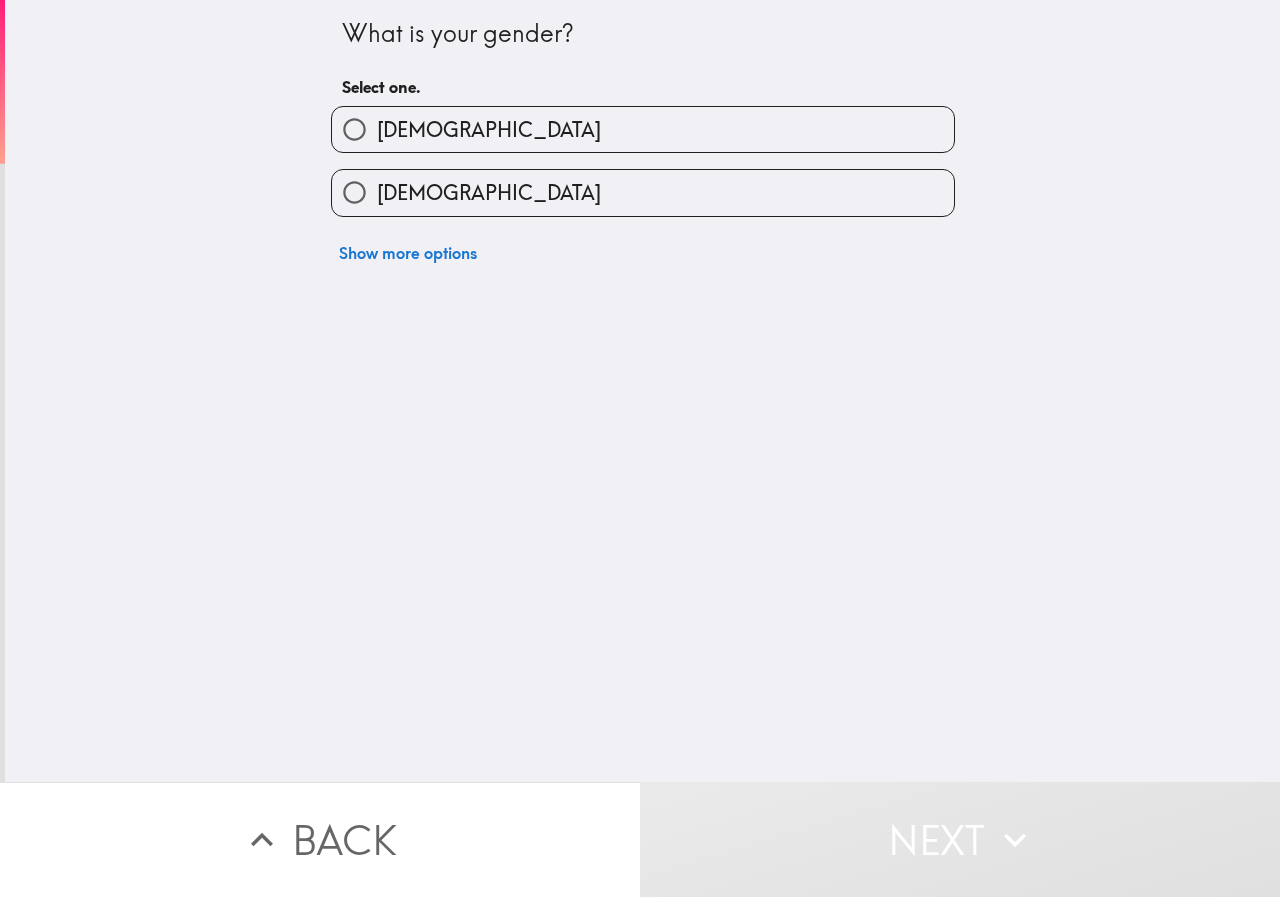 click on "[DEMOGRAPHIC_DATA]" at bounding box center (489, 193) 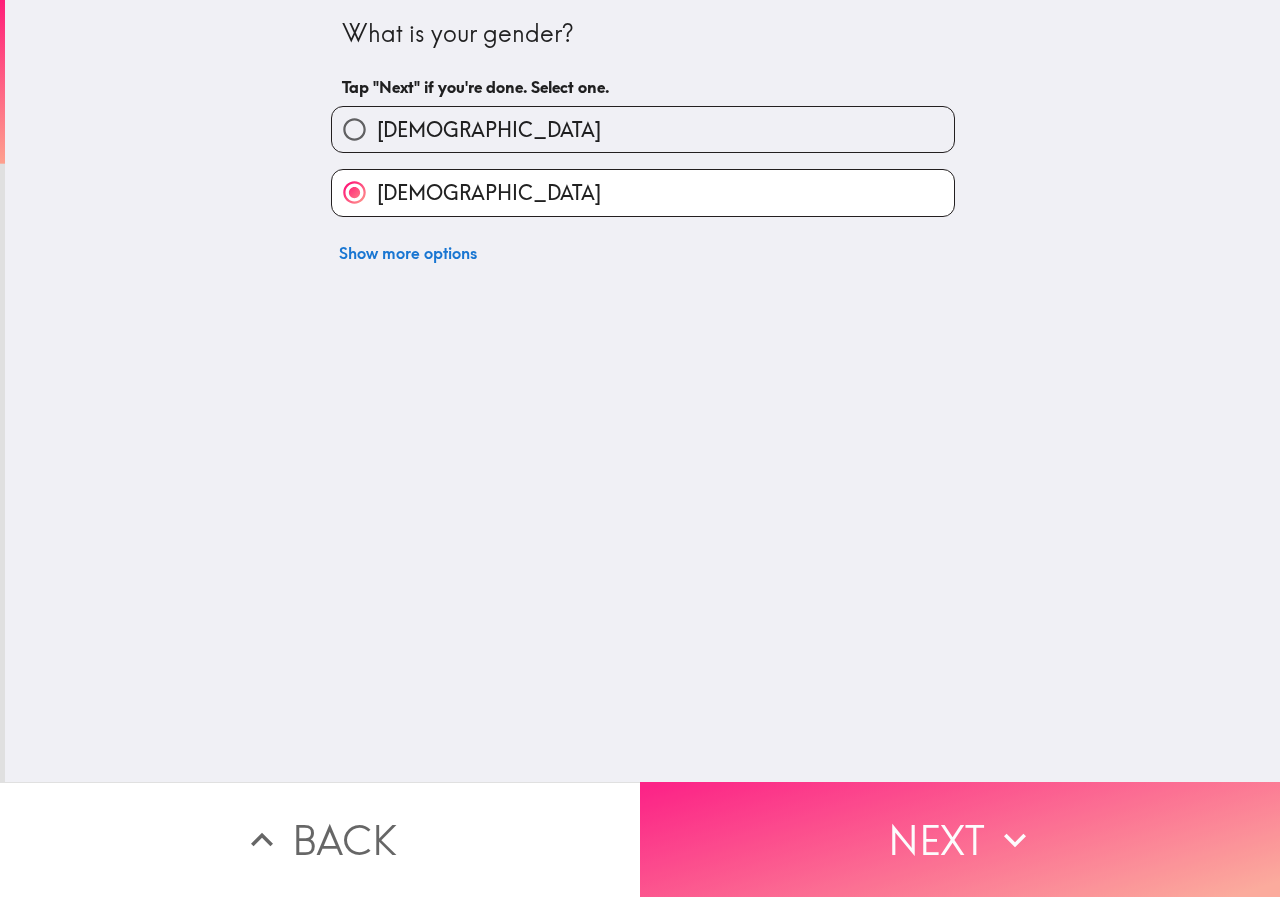 click on "Next" at bounding box center [960, 839] 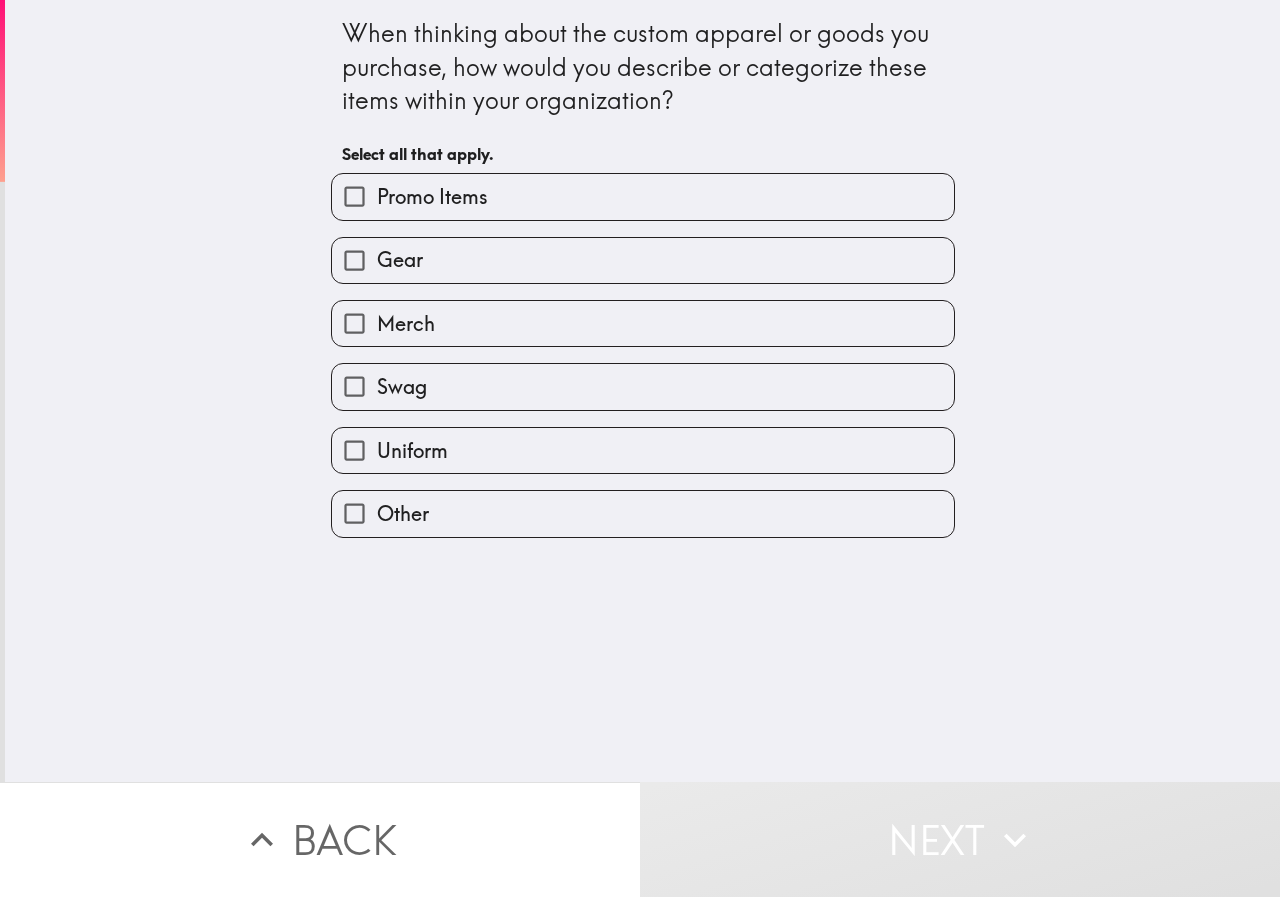 click on "Promo Items" at bounding box center [354, 196] 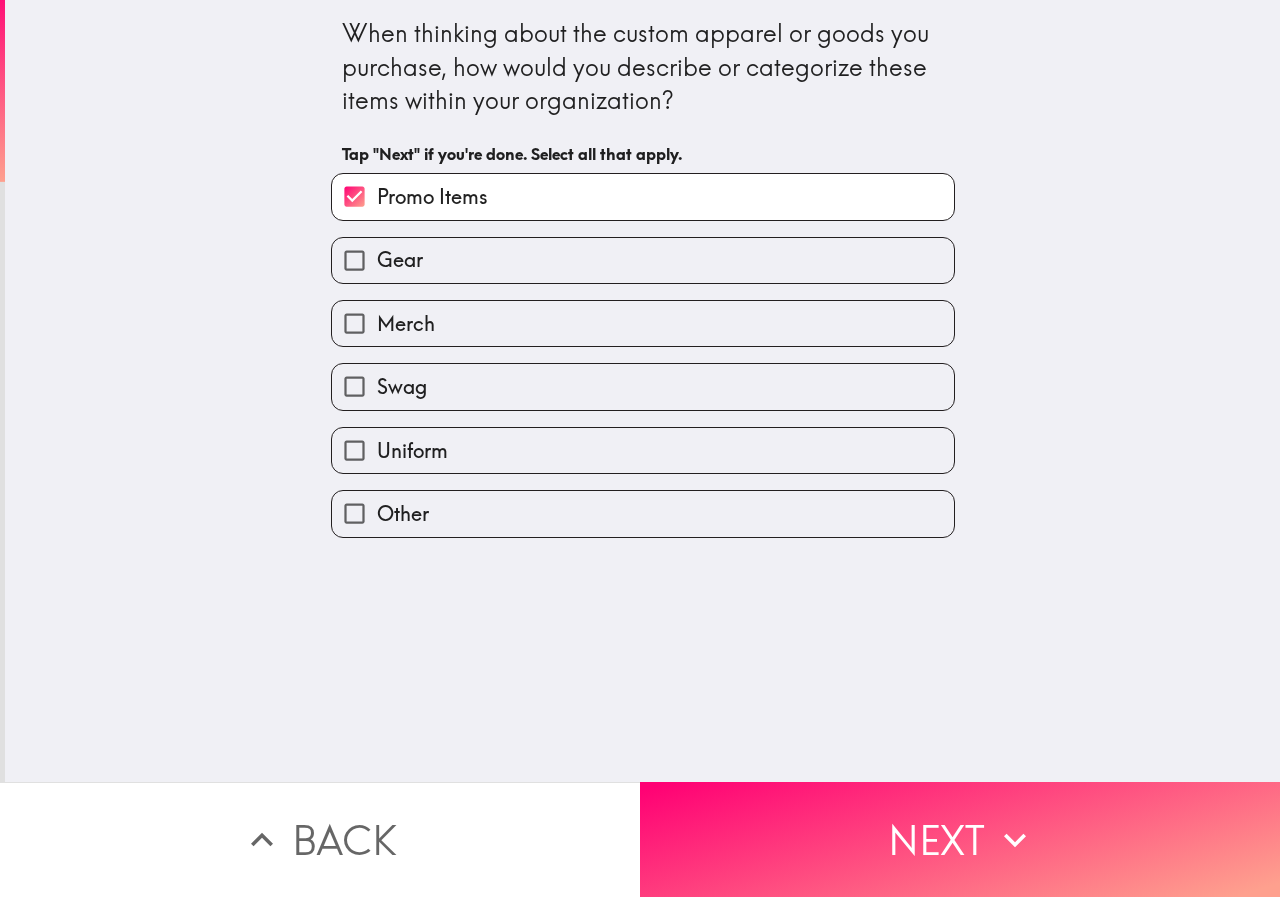 click on "Merch" at bounding box center [406, 324] 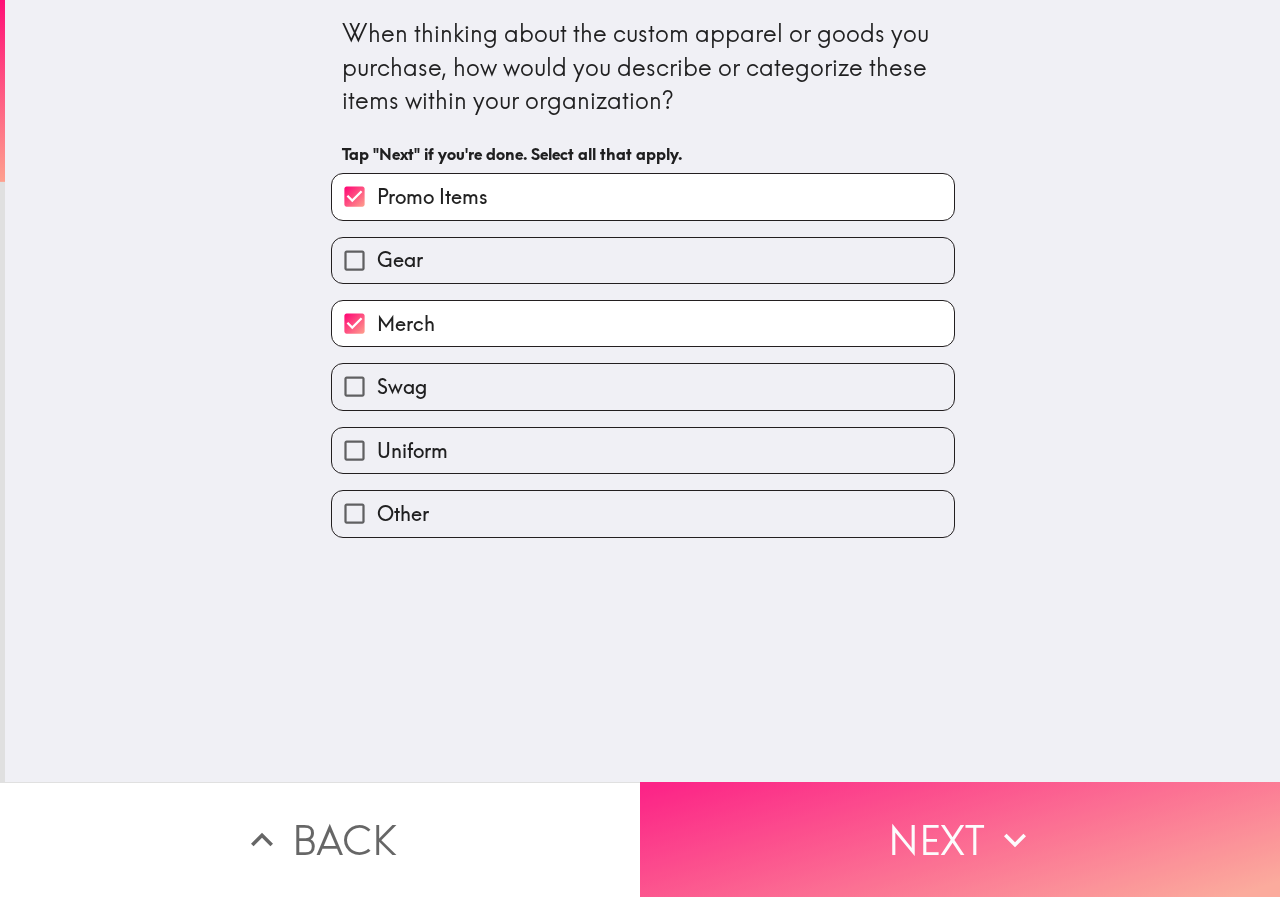 click on "Next" at bounding box center [960, 839] 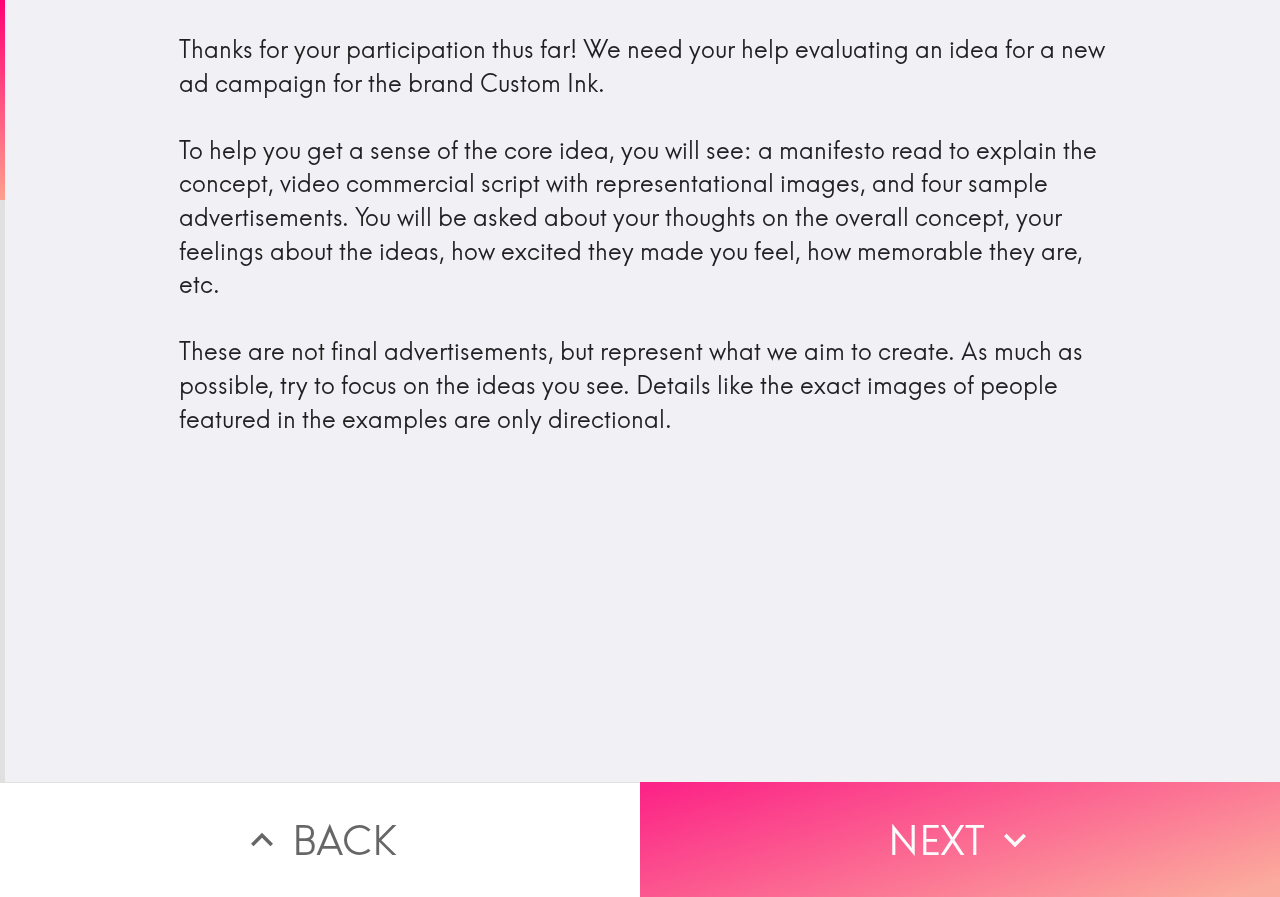 click on "Next" at bounding box center (960, 839) 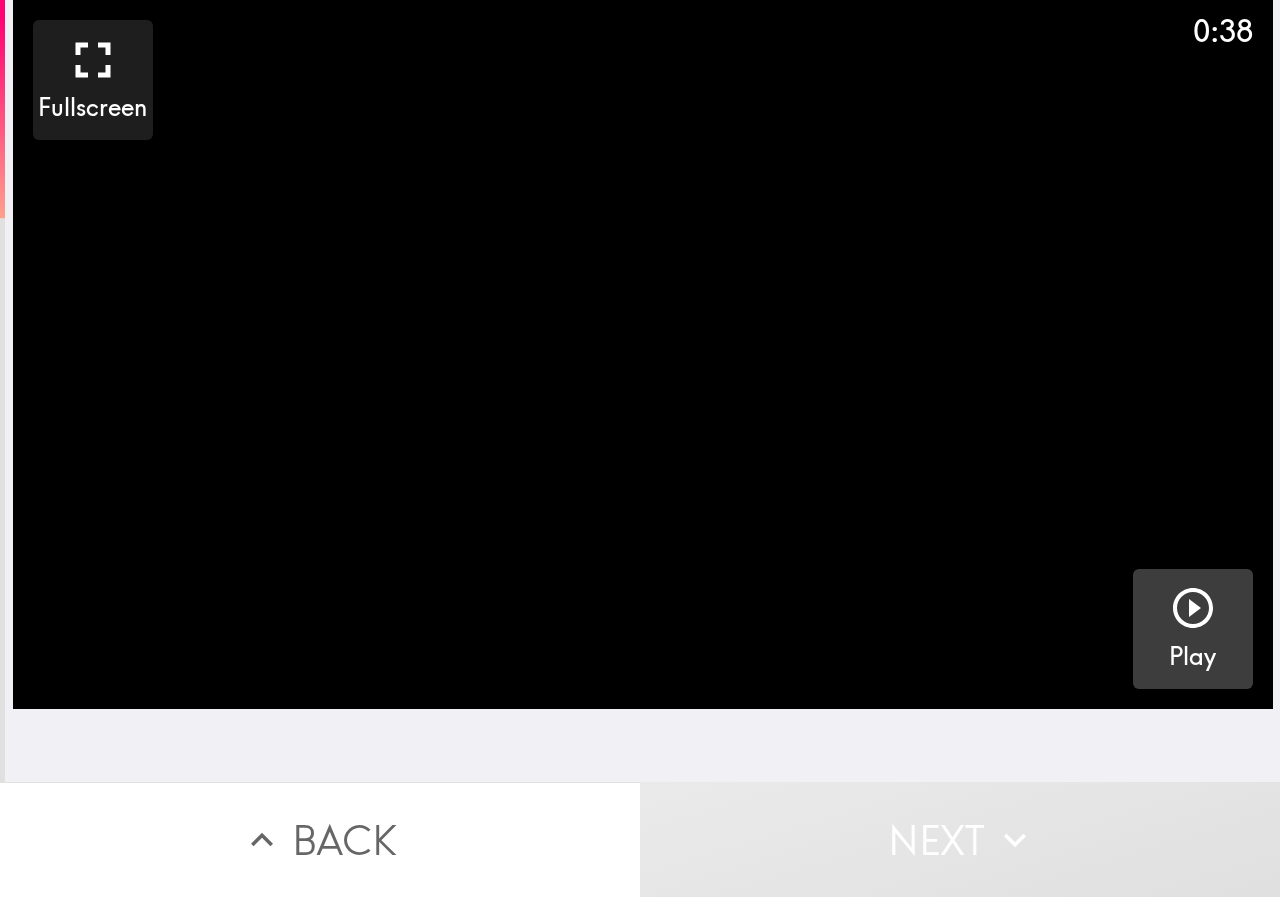 click 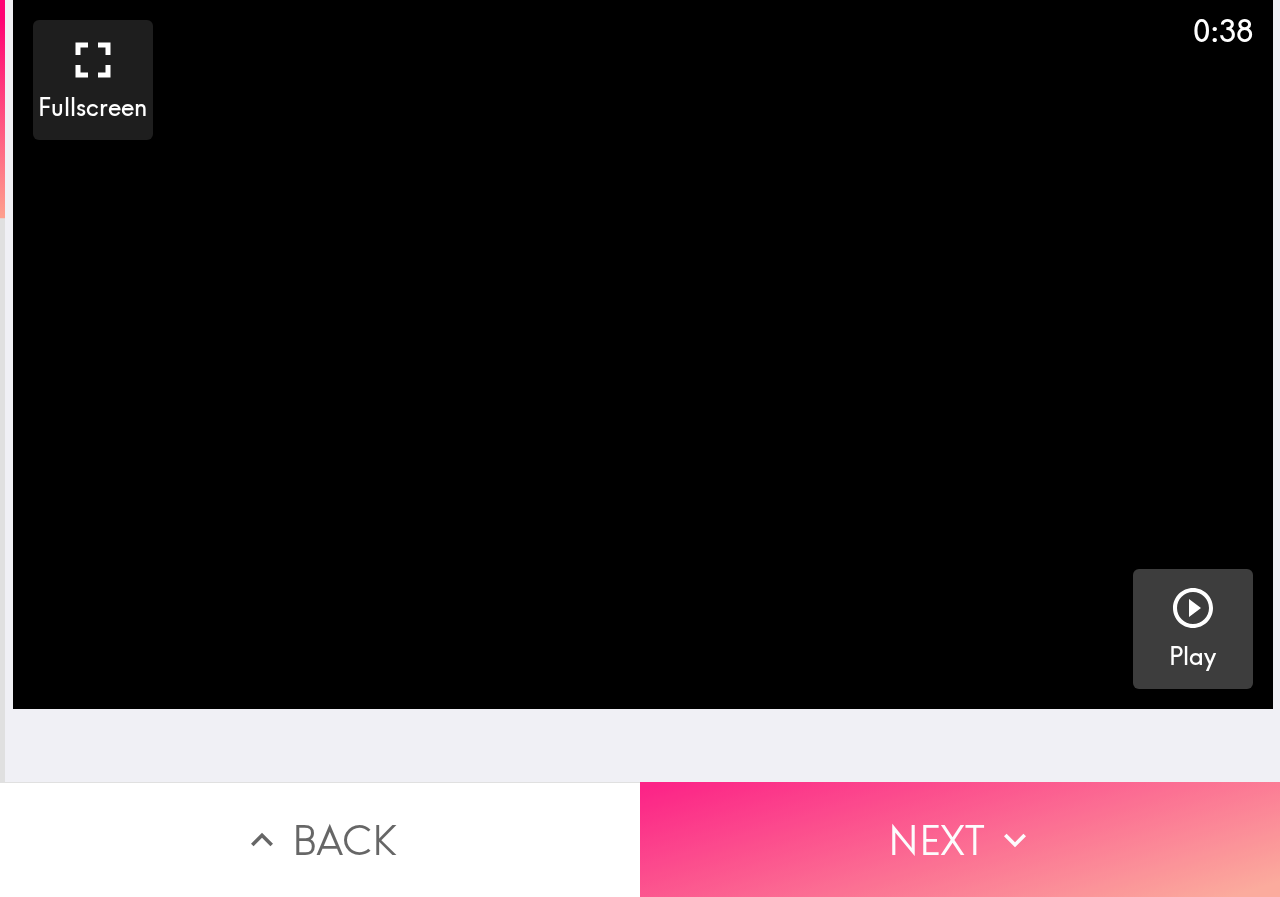 click on "Next" at bounding box center [960, 839] 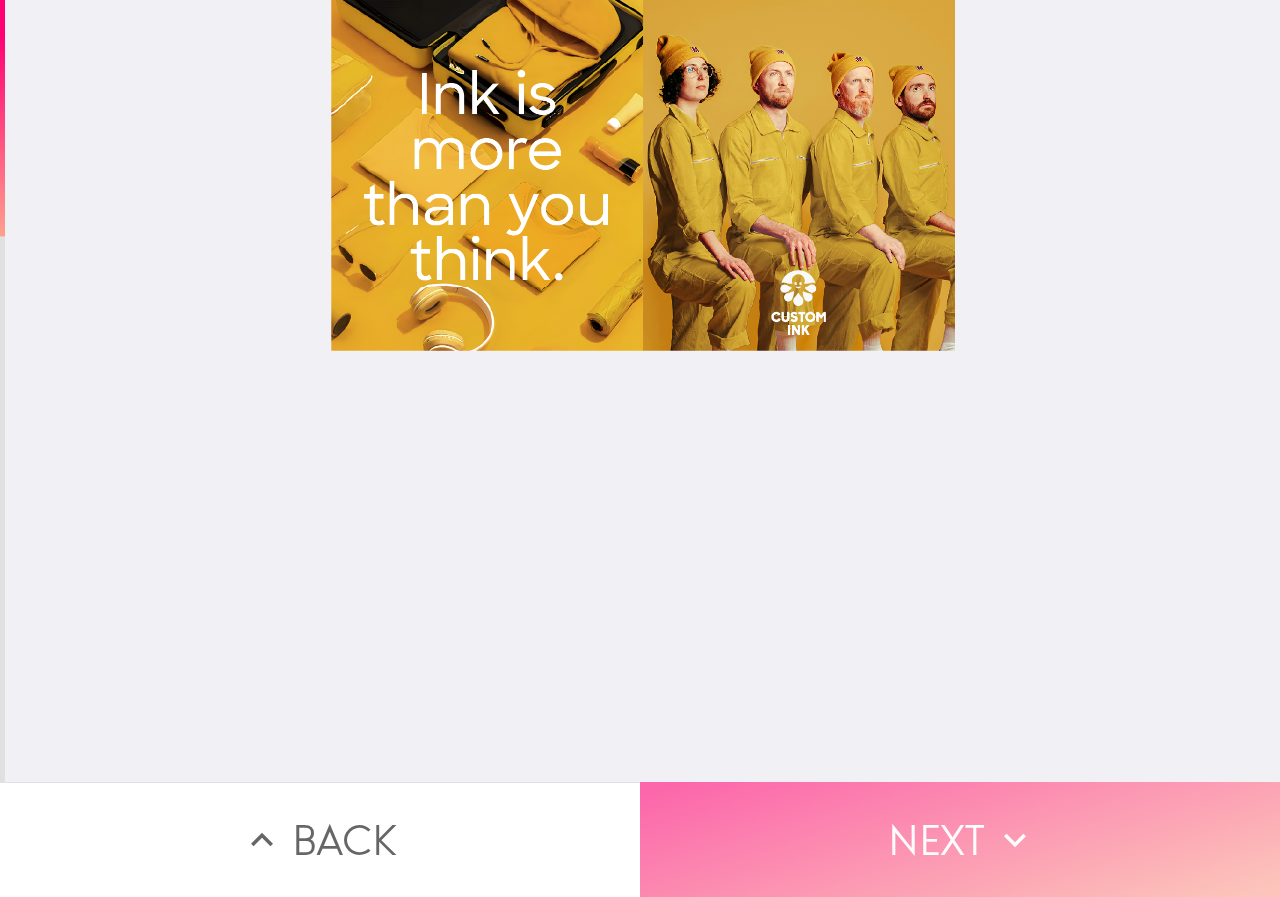 click on "Next" at bounding box center [960, 839] 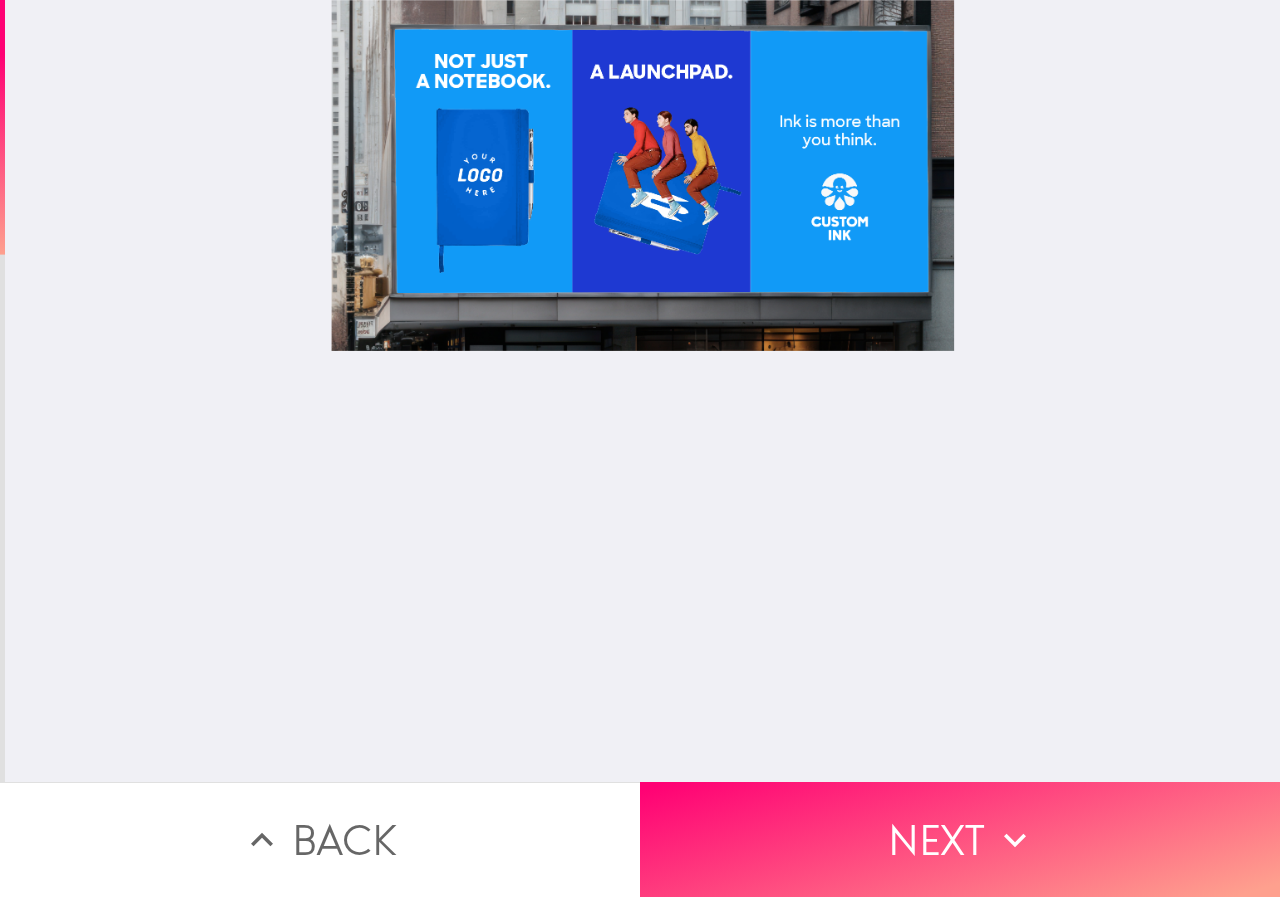 drag, startPoint x: 907, startPoint y: 819, endPoint x: 829, endPoint y: 735, distance: 114.62984 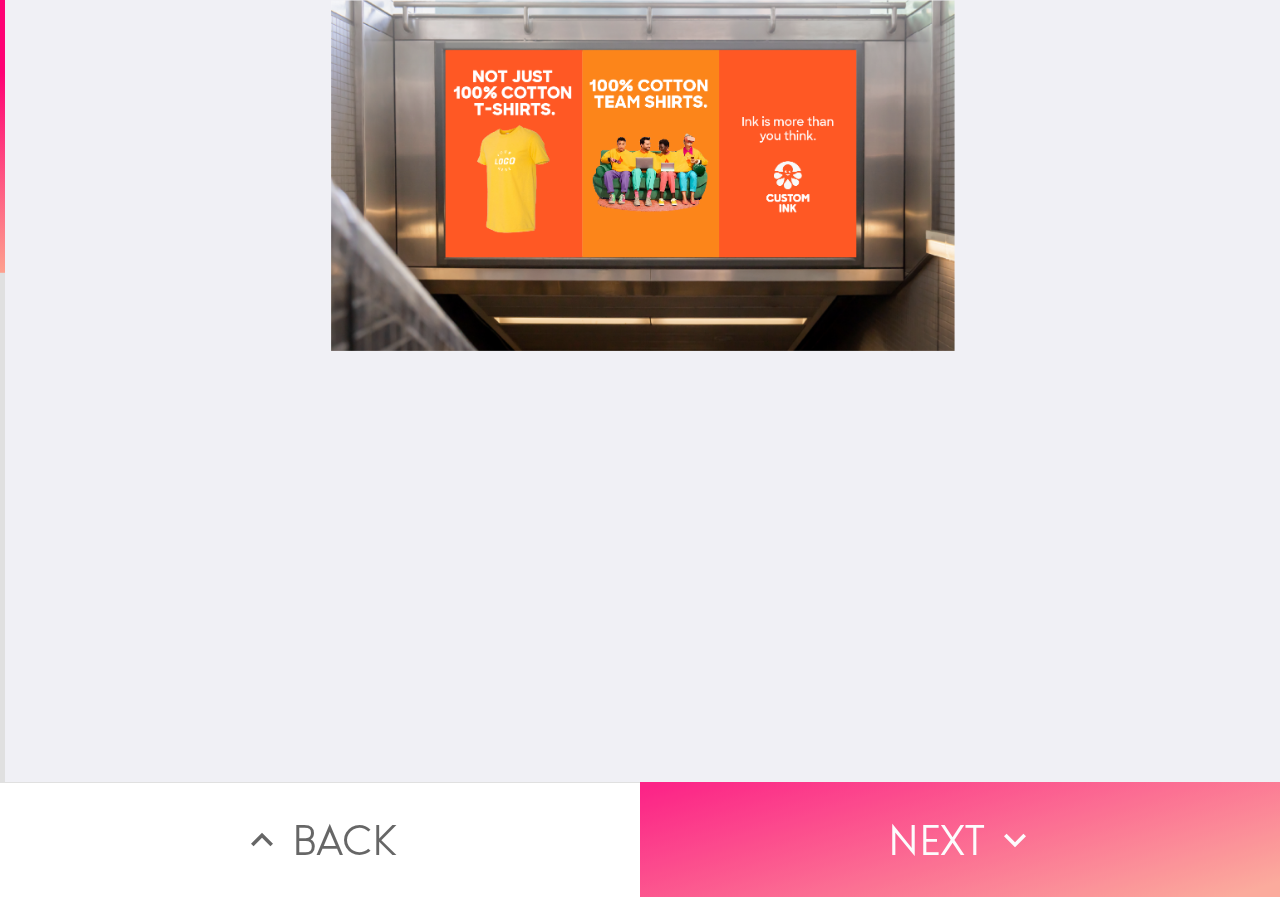 click on "Next" at bounding box center (960, 839) 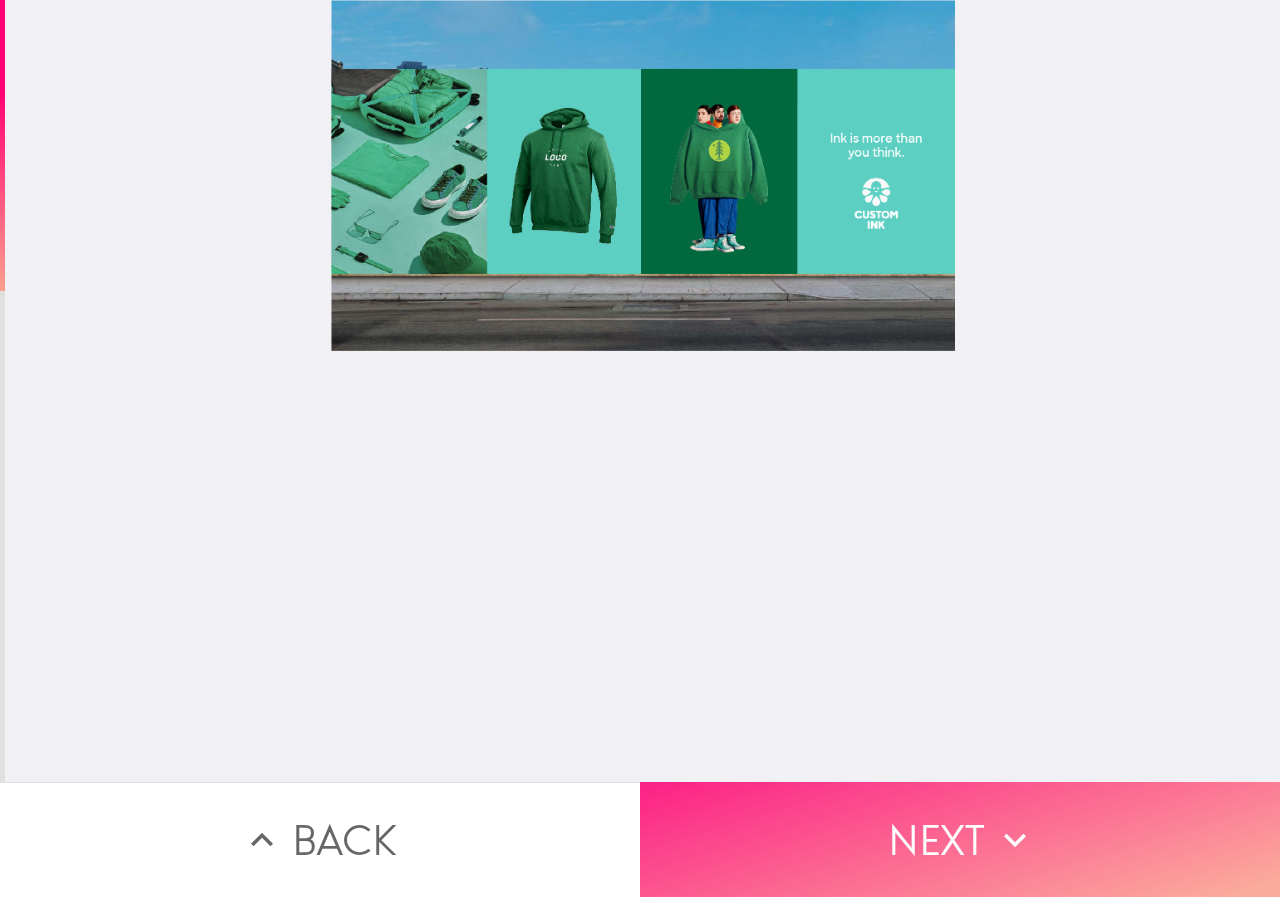 click on "Next" at bounding box center (960, 839) 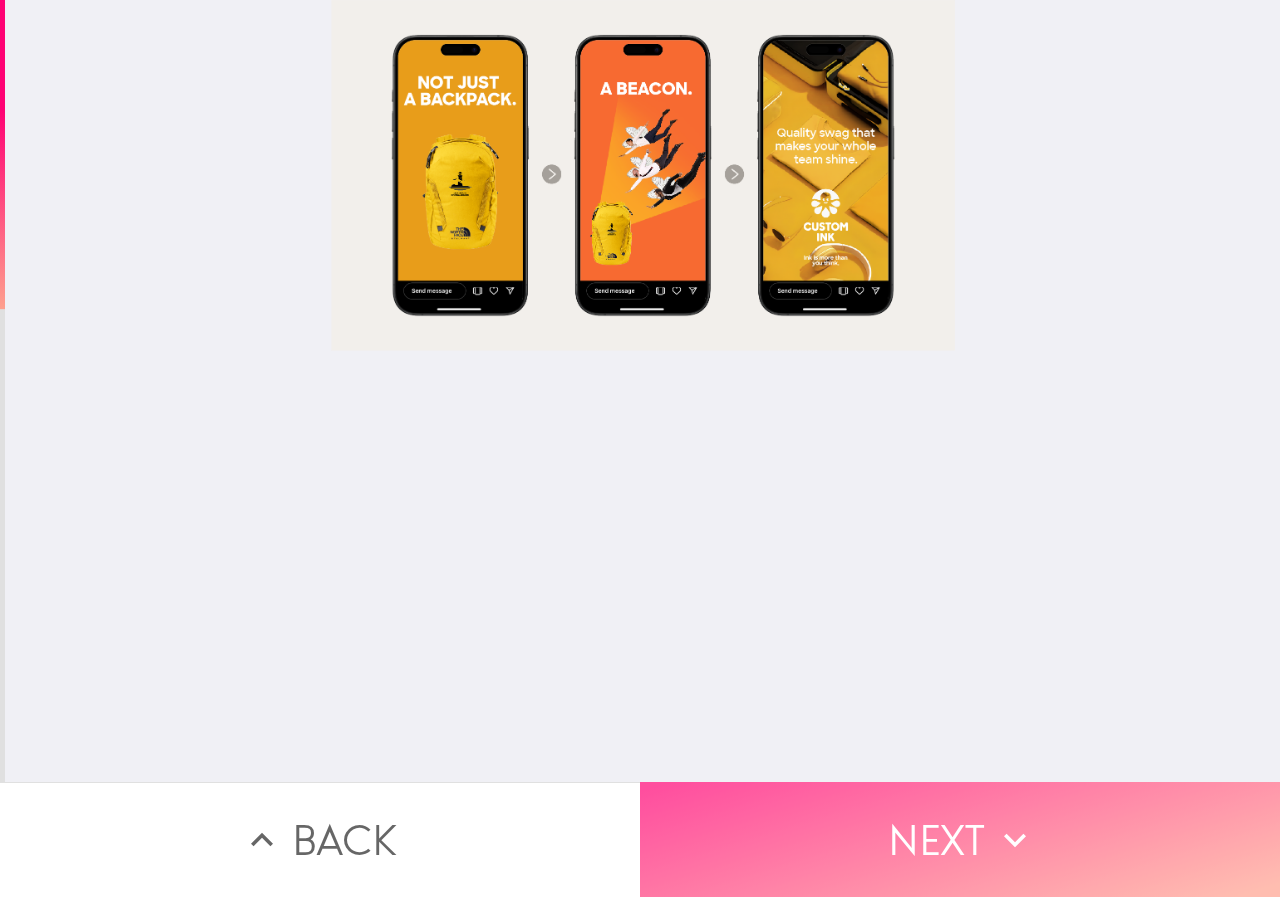 drag, startPoint x: 764, startPoint y: 775, endPoint x: 643, endPoint y: 672, distance: 158.90248 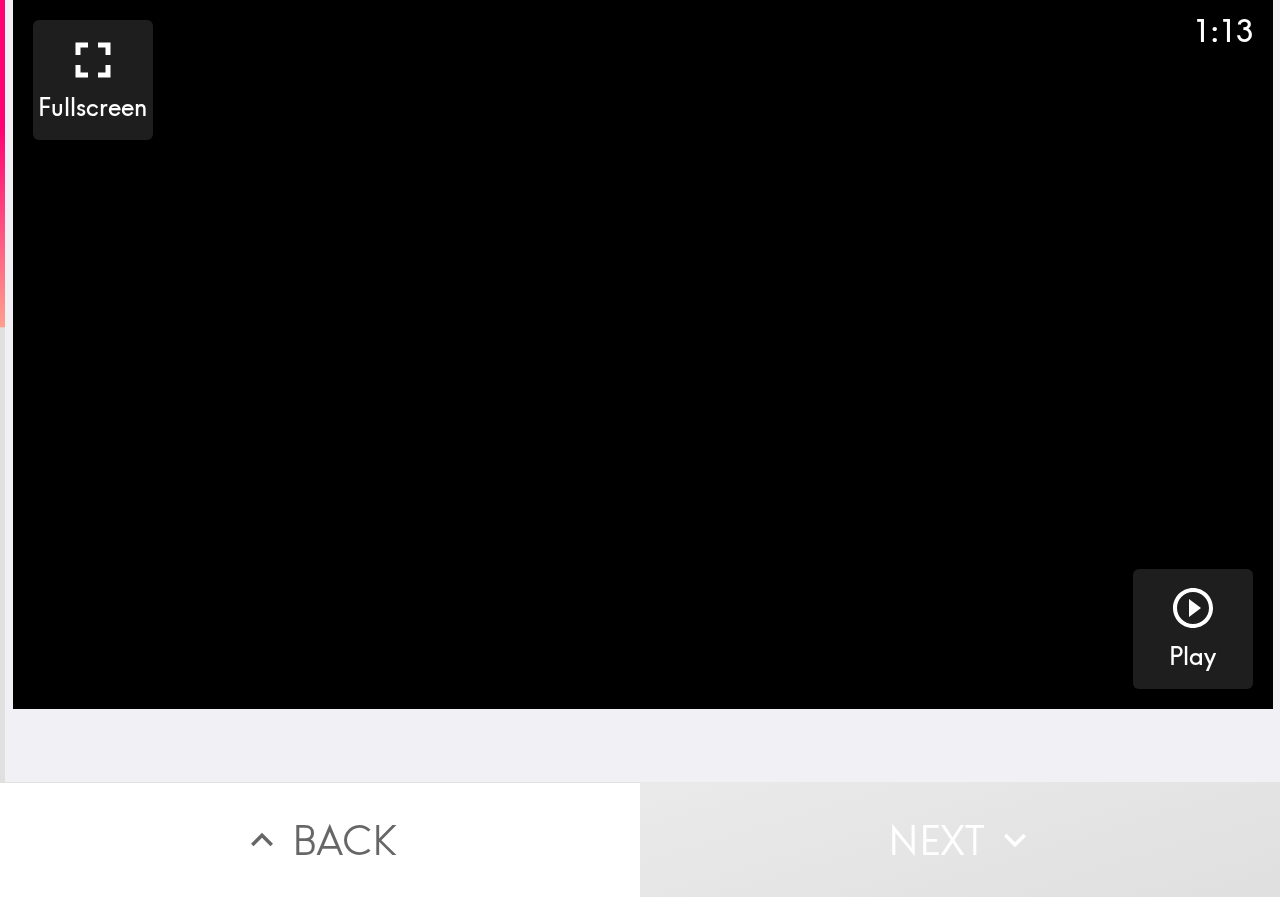 click at bounding box center (643, 354) 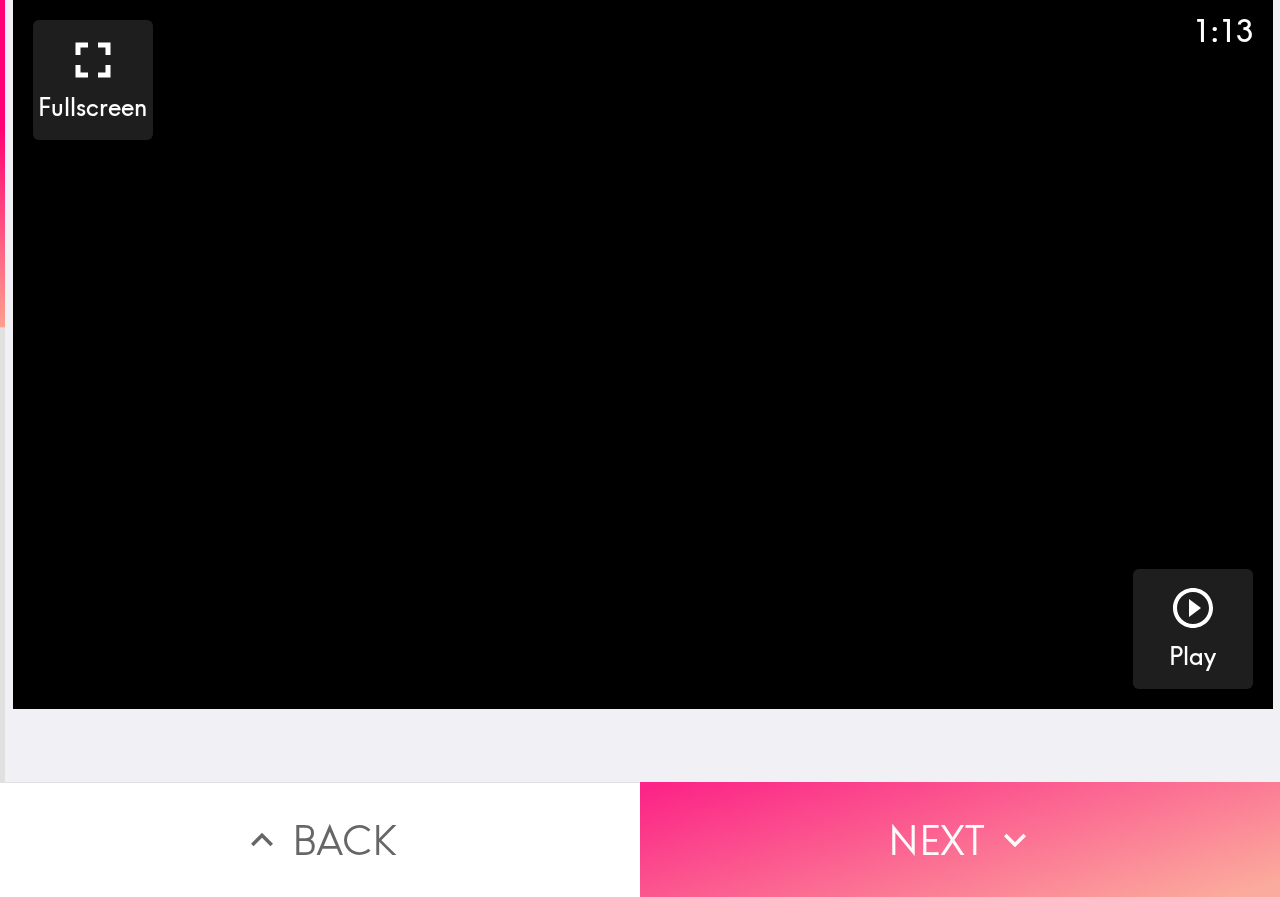 click on "Next" at bounding box center (960, 839) 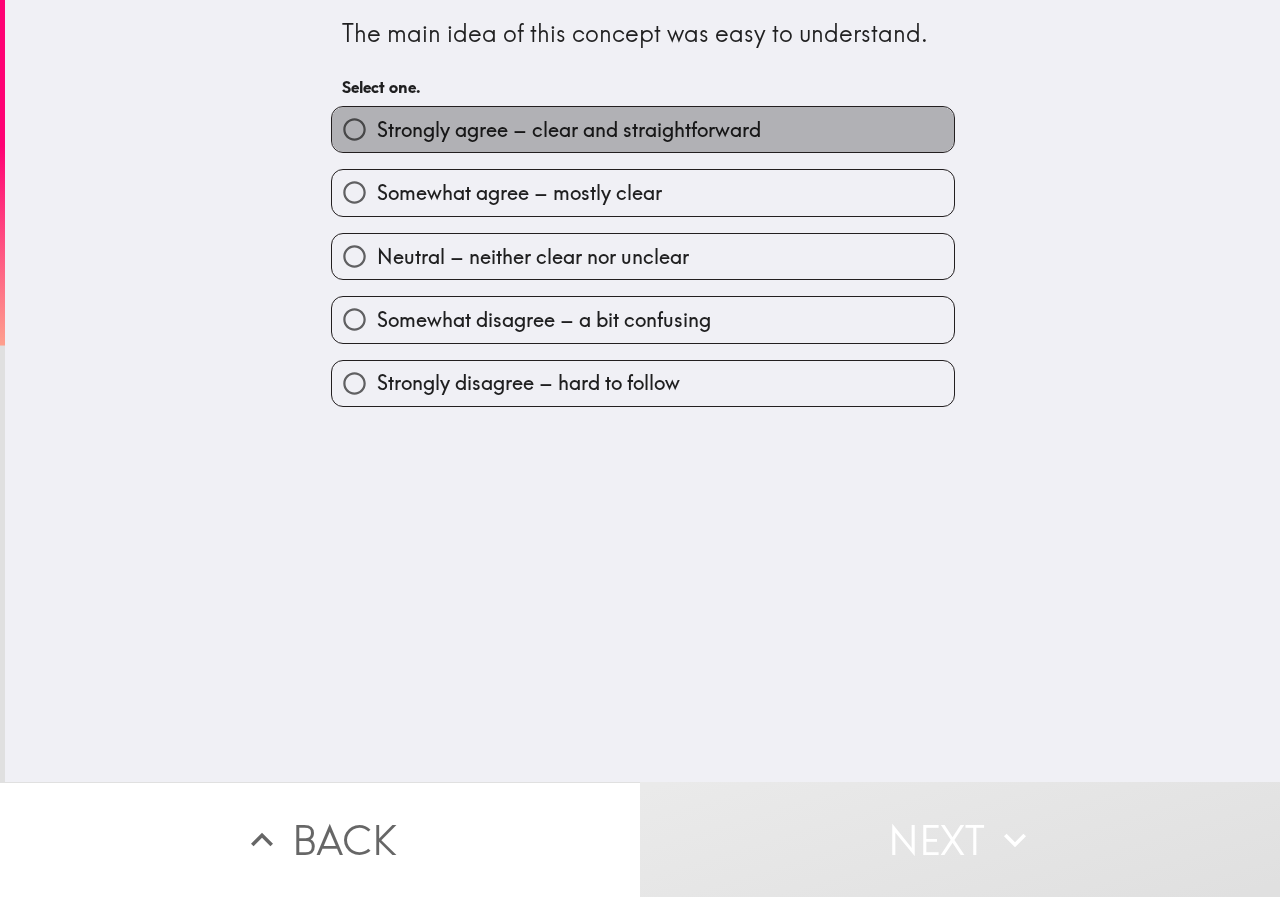click on "Strongly agree – clear and straightforward" at bounding box center (569, 130) 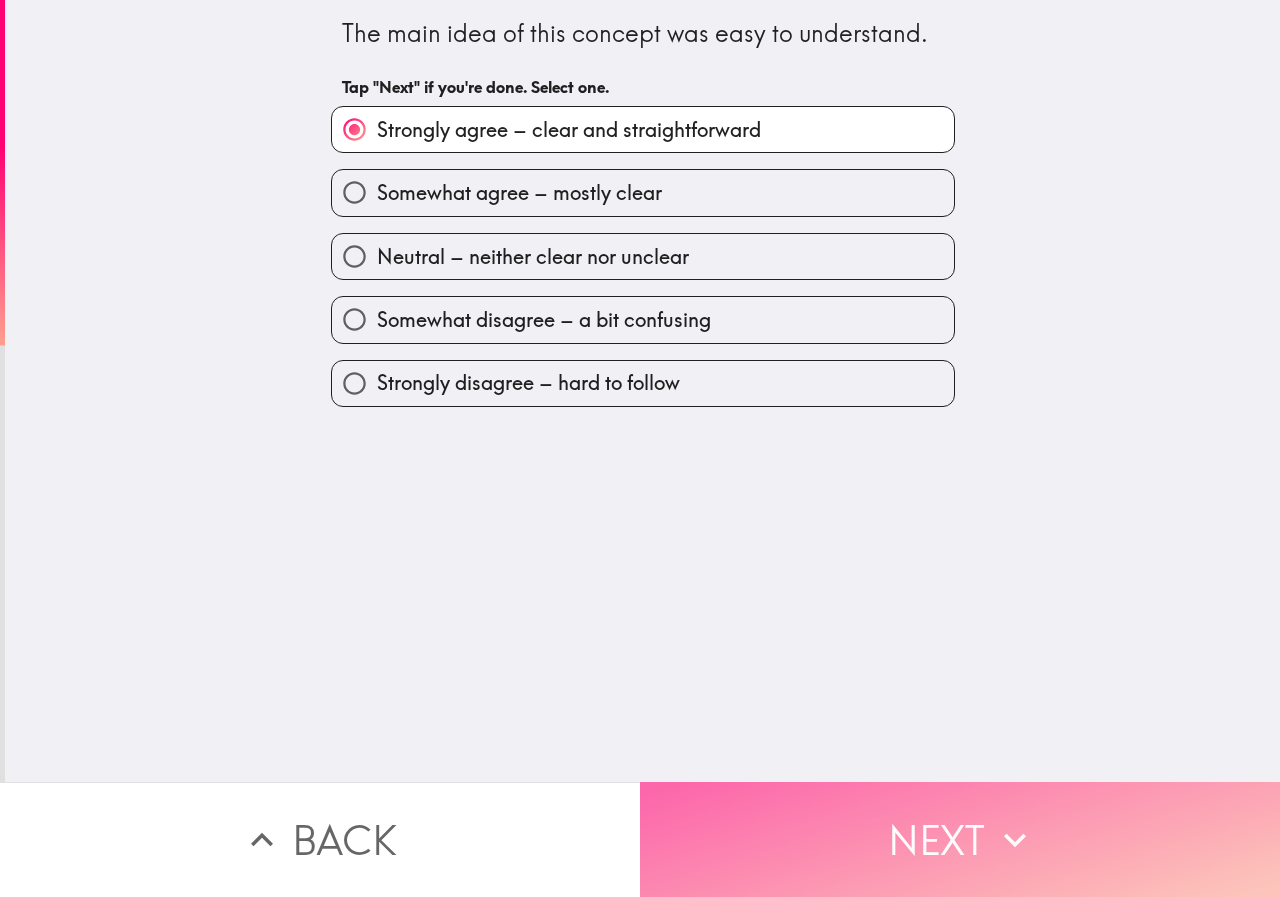 click on "Next" at bounding box center [960, 839] 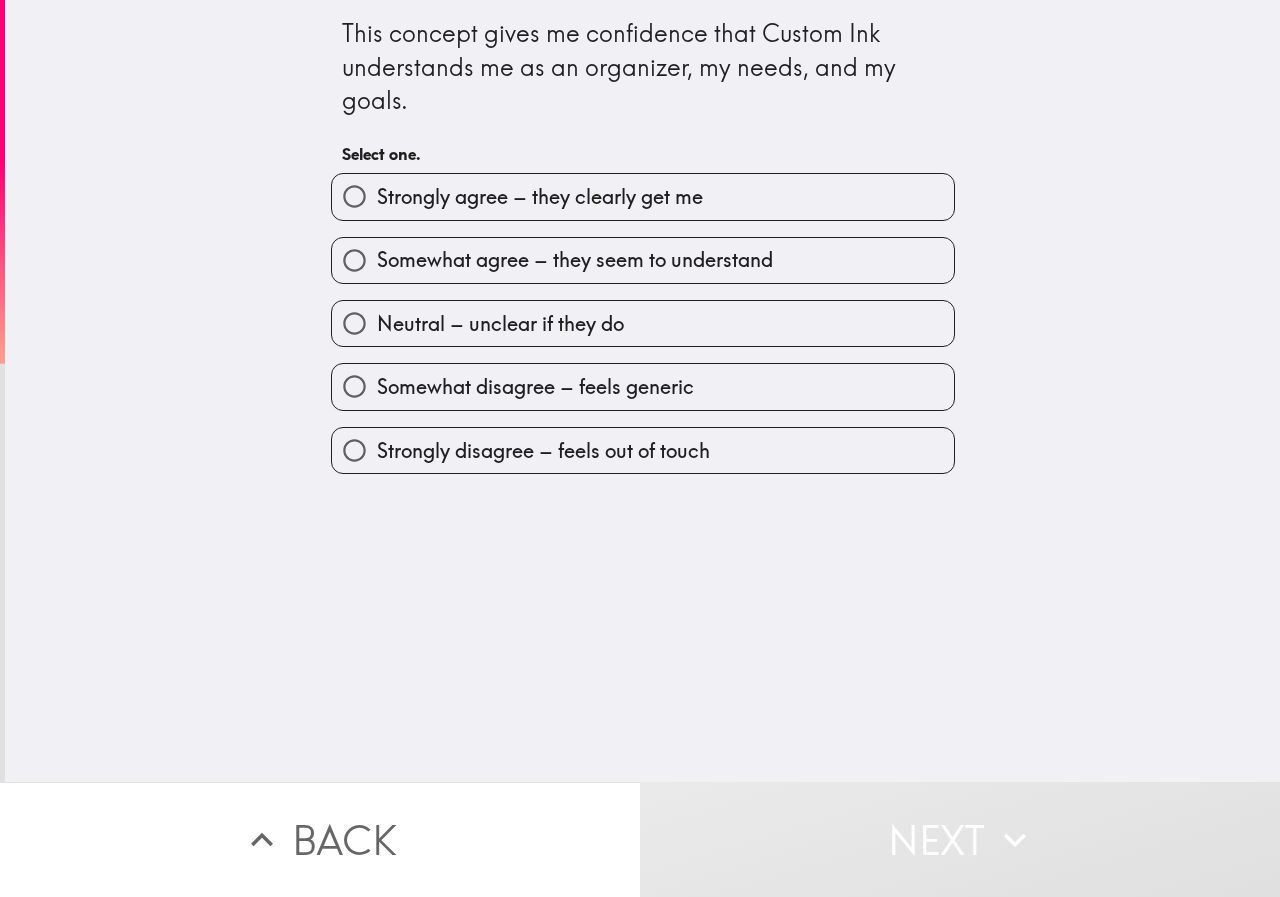 click on "Strongly agree – they clearly get me" at bounding box center [540, 197] 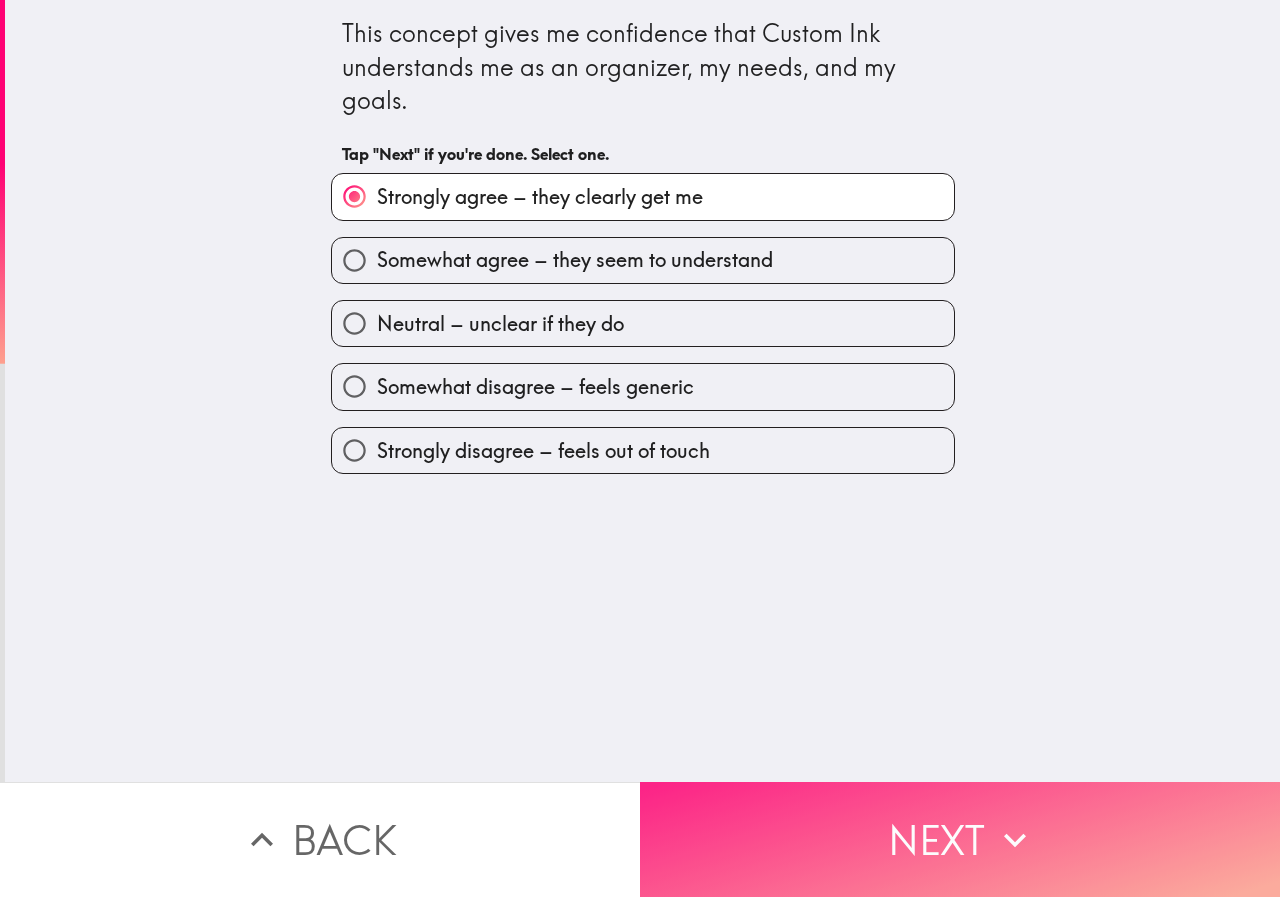 click on "Next" at bounding box center [960, 839] 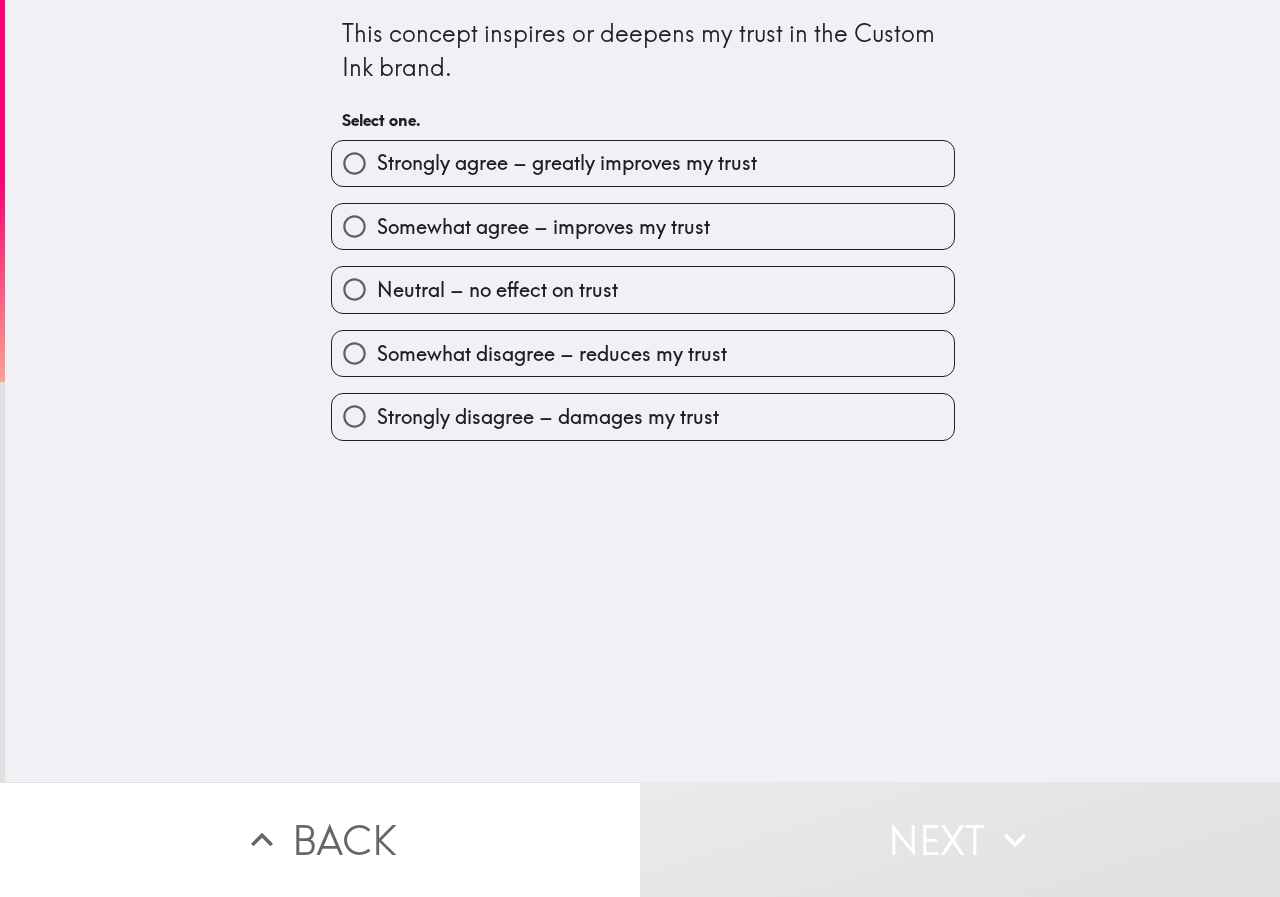 click on "Strongly agree – greatly improves my trust" at bounding box center [567, 163] 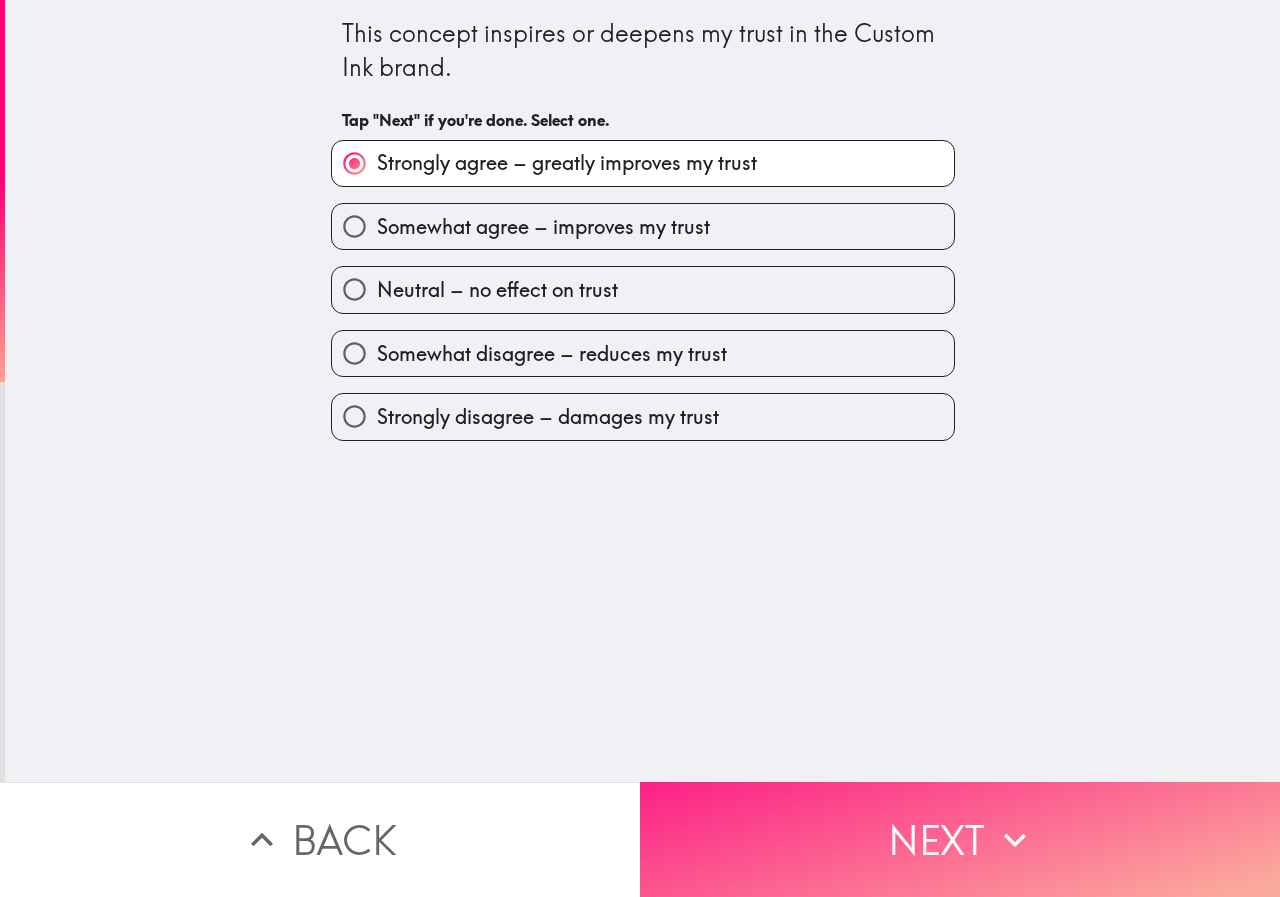 click on "Next" at bounding box center (960, 839) 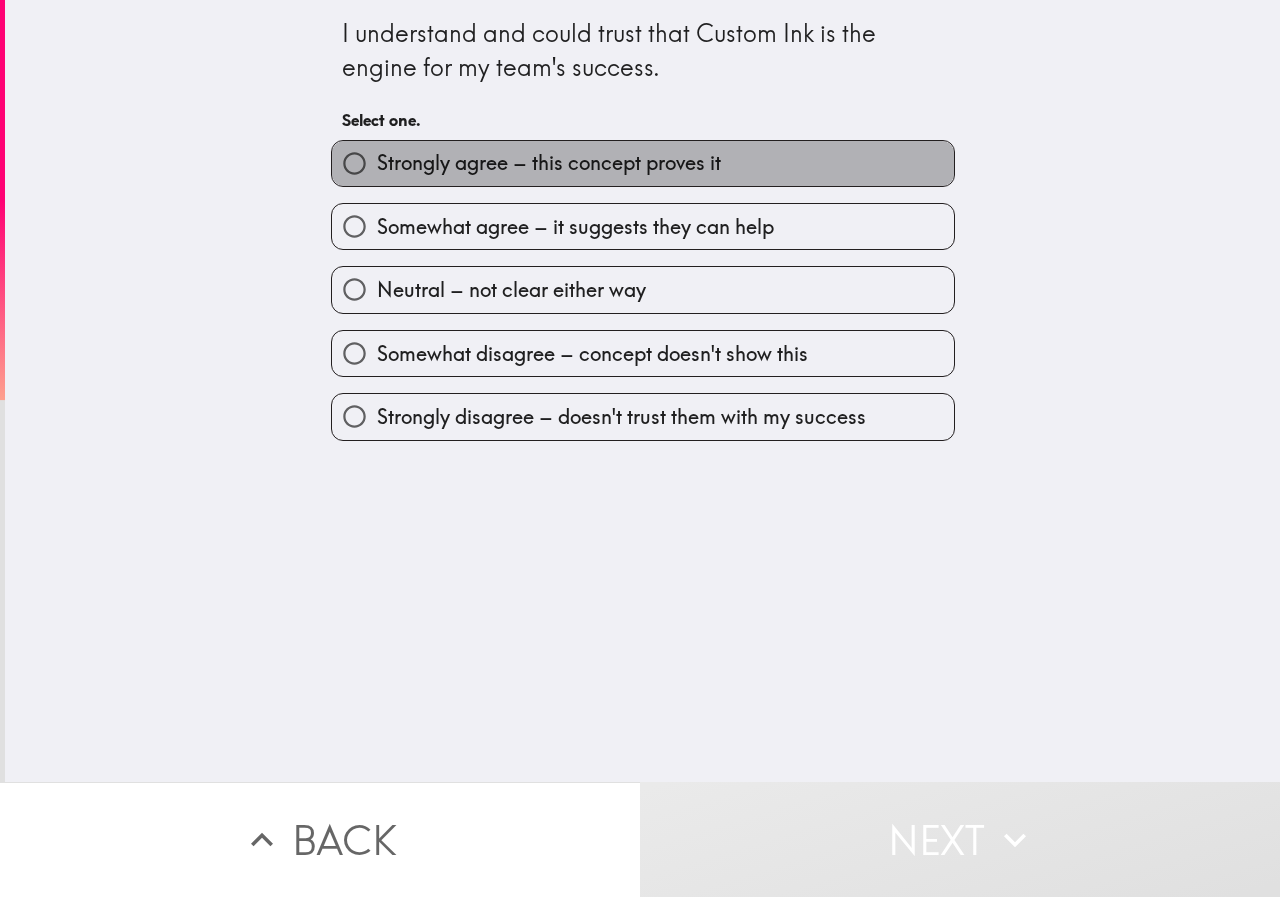 click on "Strongly agree – this concept proves it" at bounding box center (549, 163) 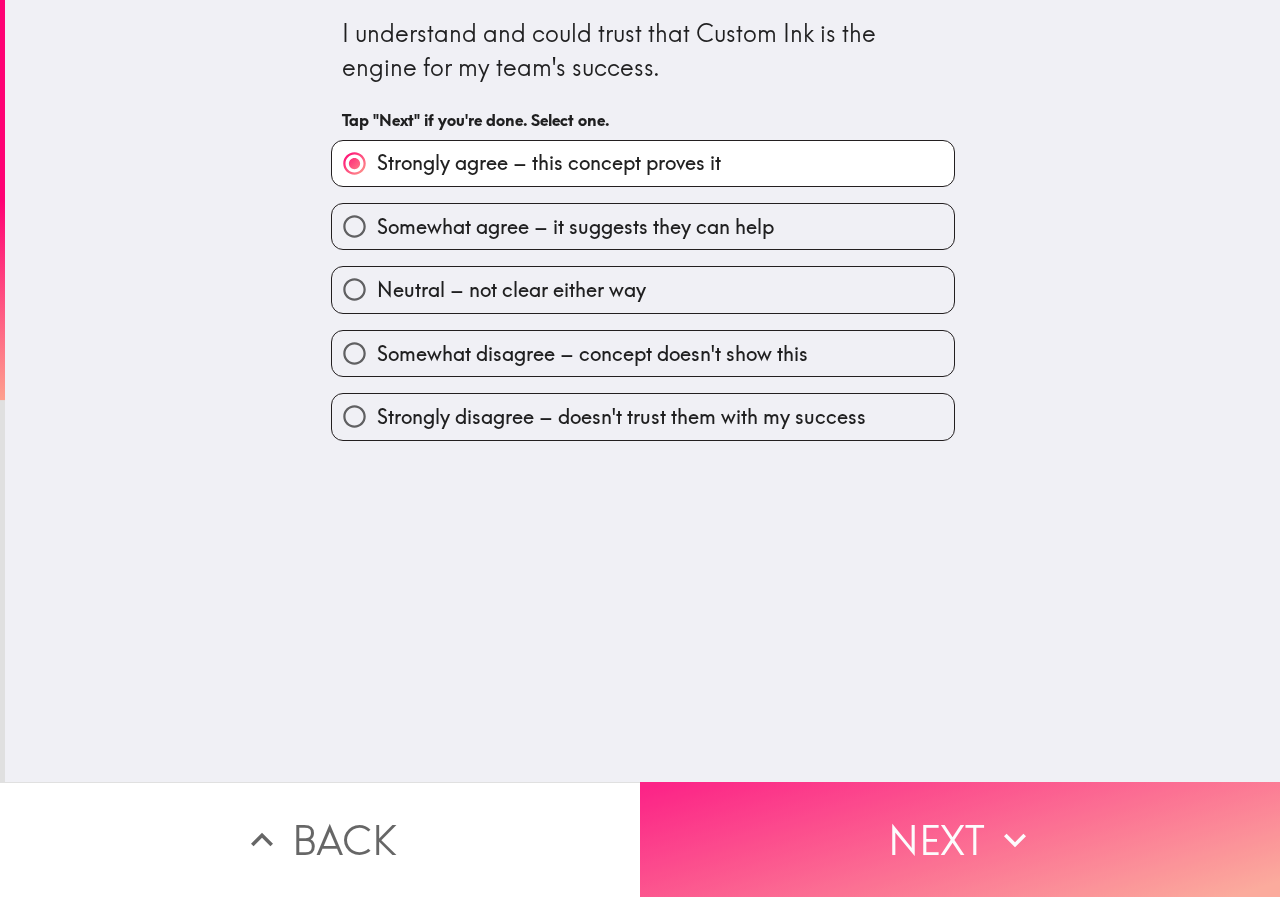click on "Next" at bounding box center (960, 839) 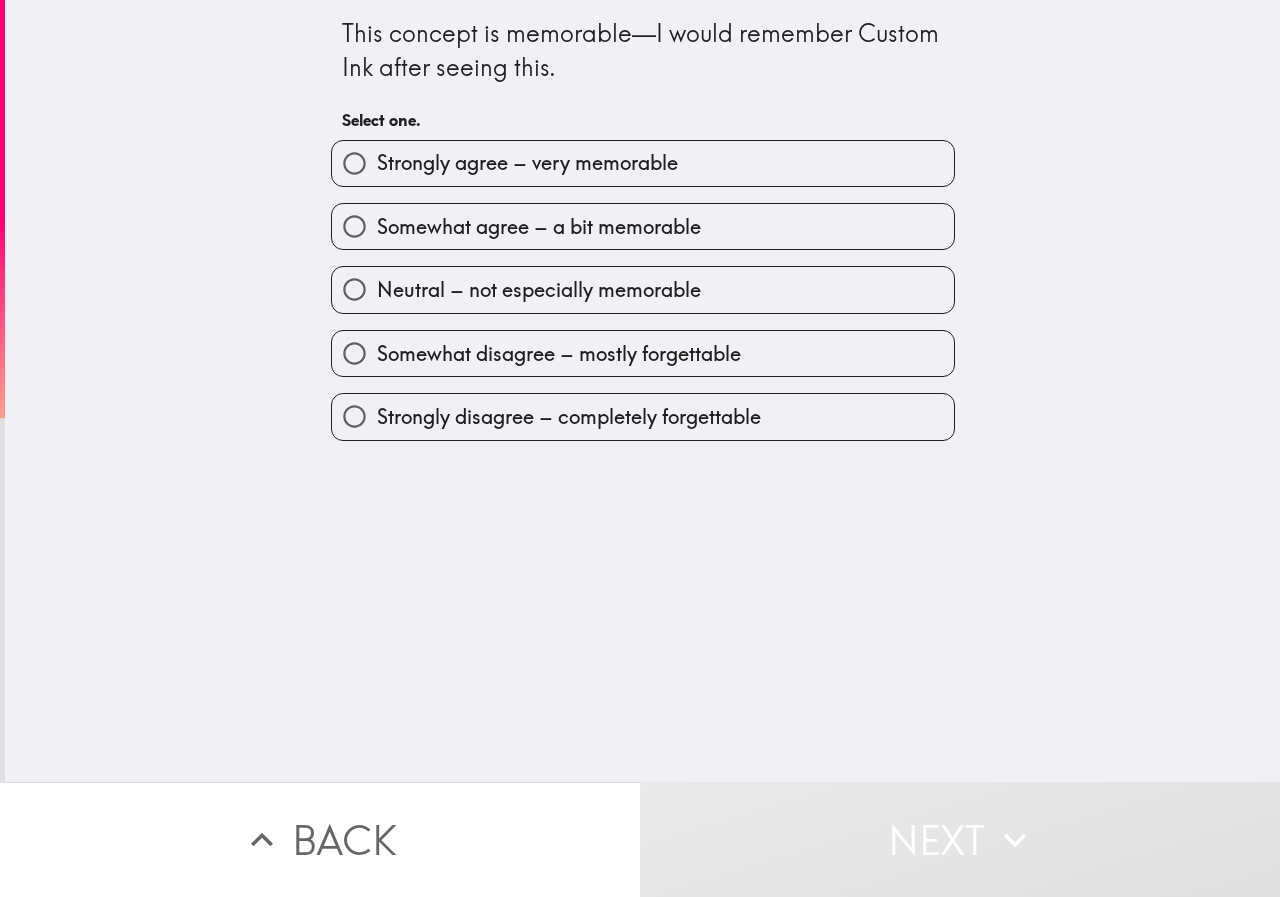 click on "Strongly agree – very memorable" at bounding box center (643, 163) 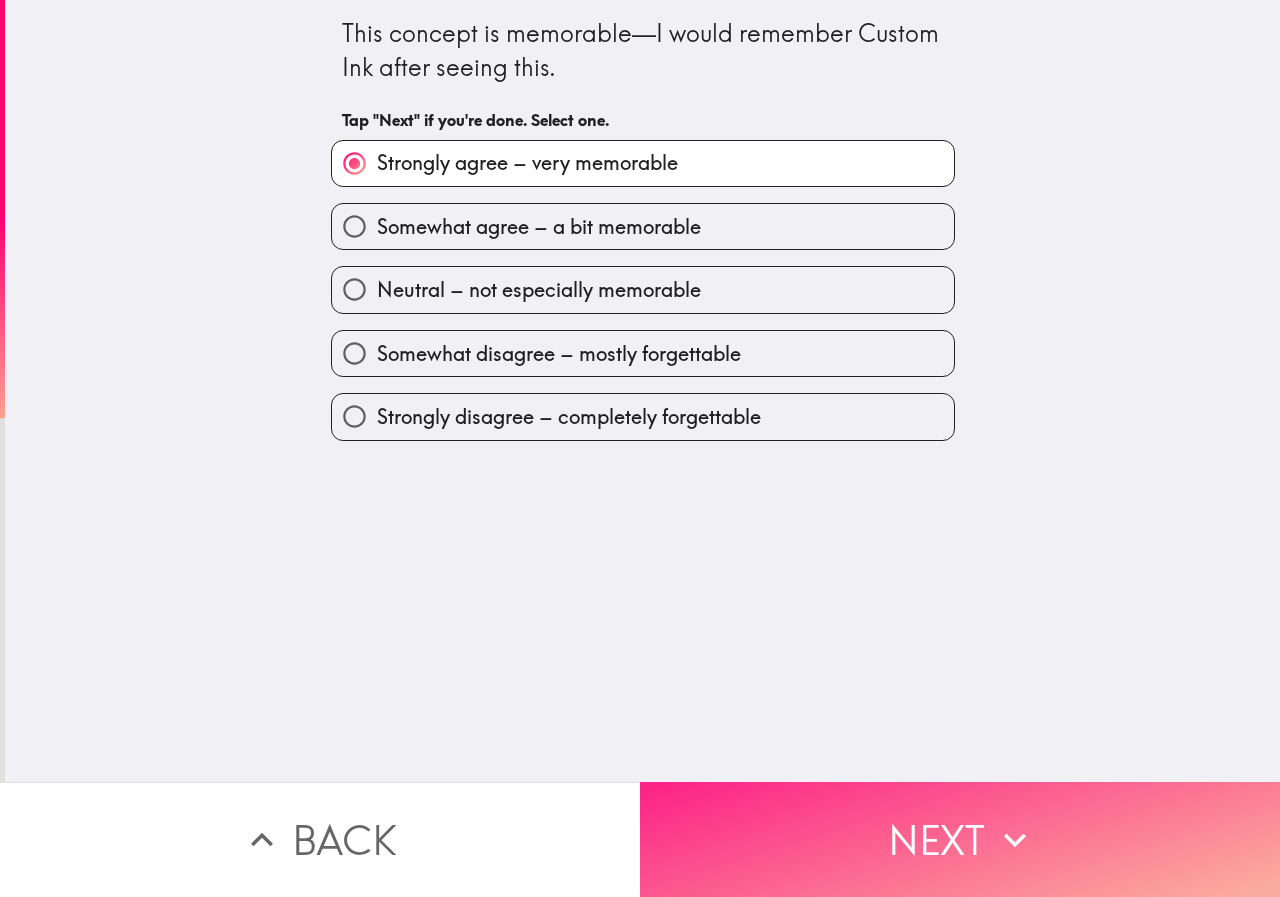 click on "Next" at bounding box center (960, 839) 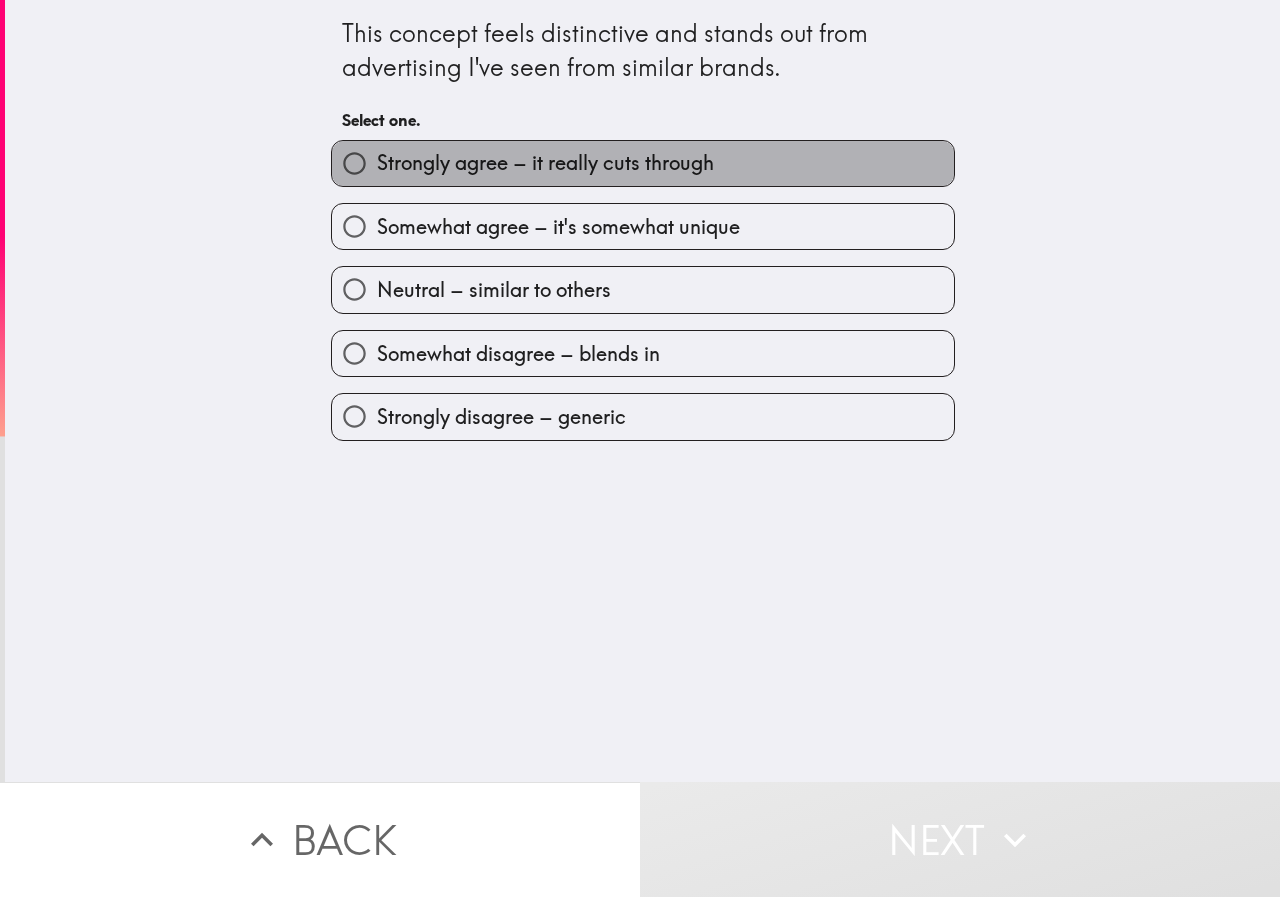 click on "Strongly agree – it really cuts through" at bounding box center (545, 163) 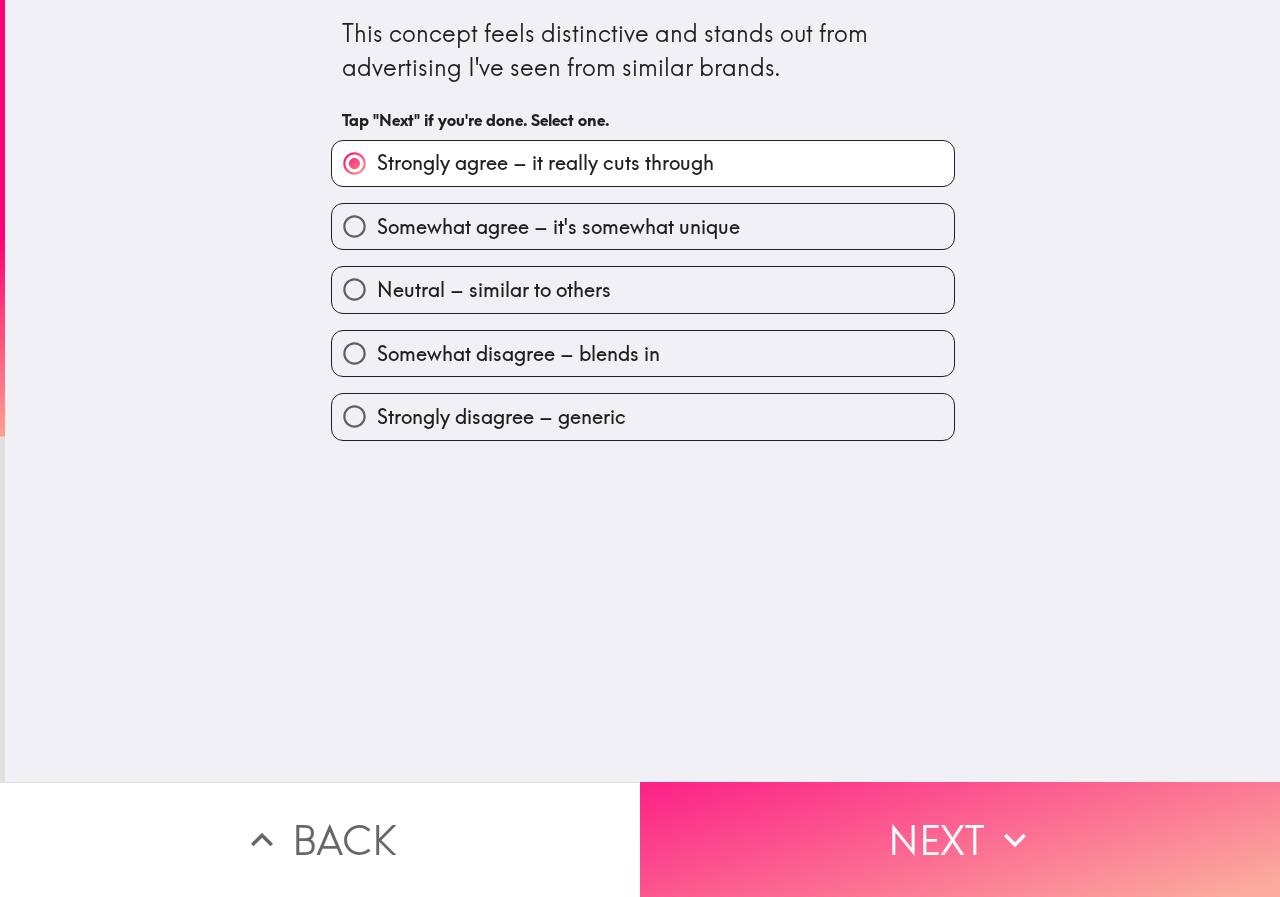 click on "Next" at bounding box center (960, 839) 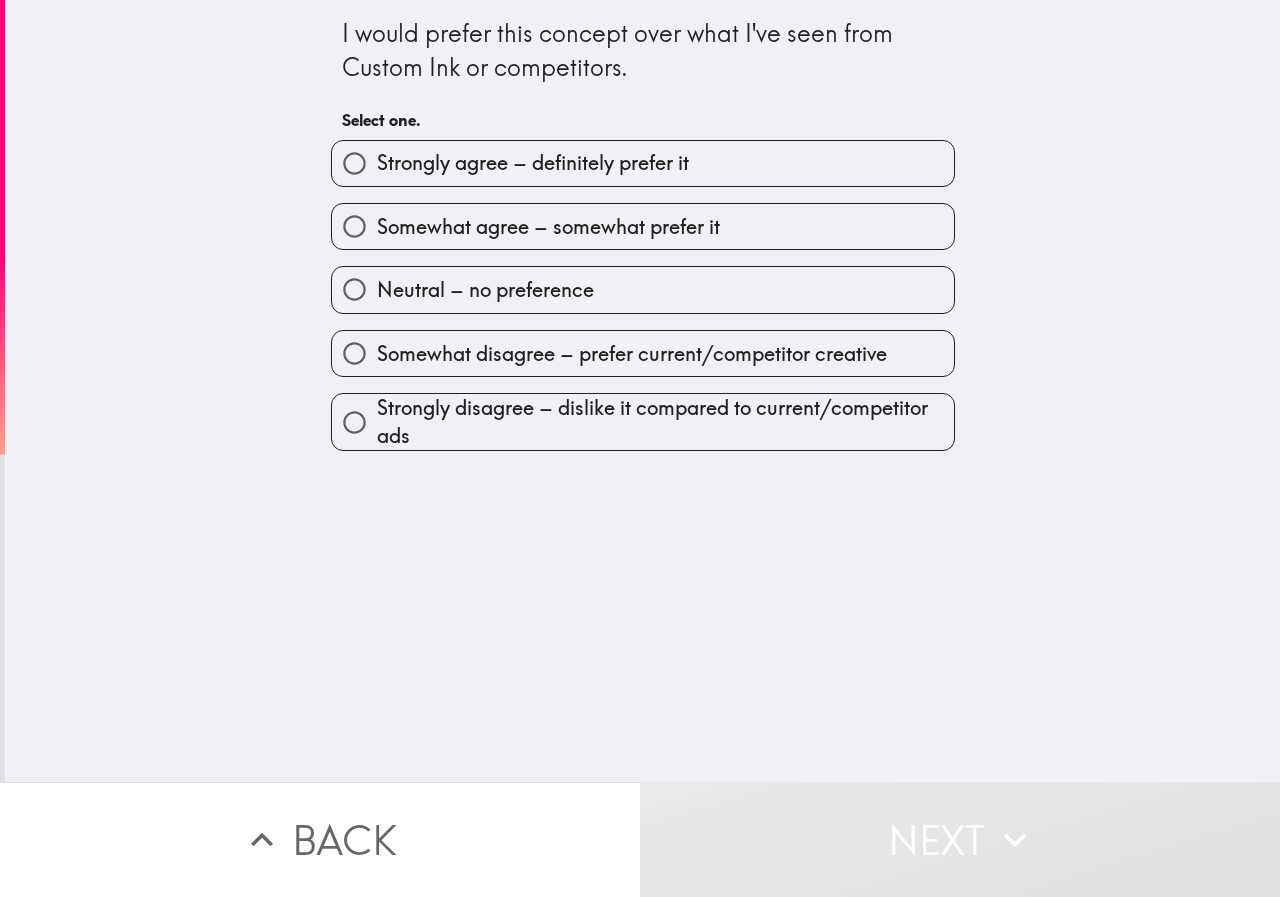 click on "Strongly agree – definitely prefer it" at bounding box center (533, 163) 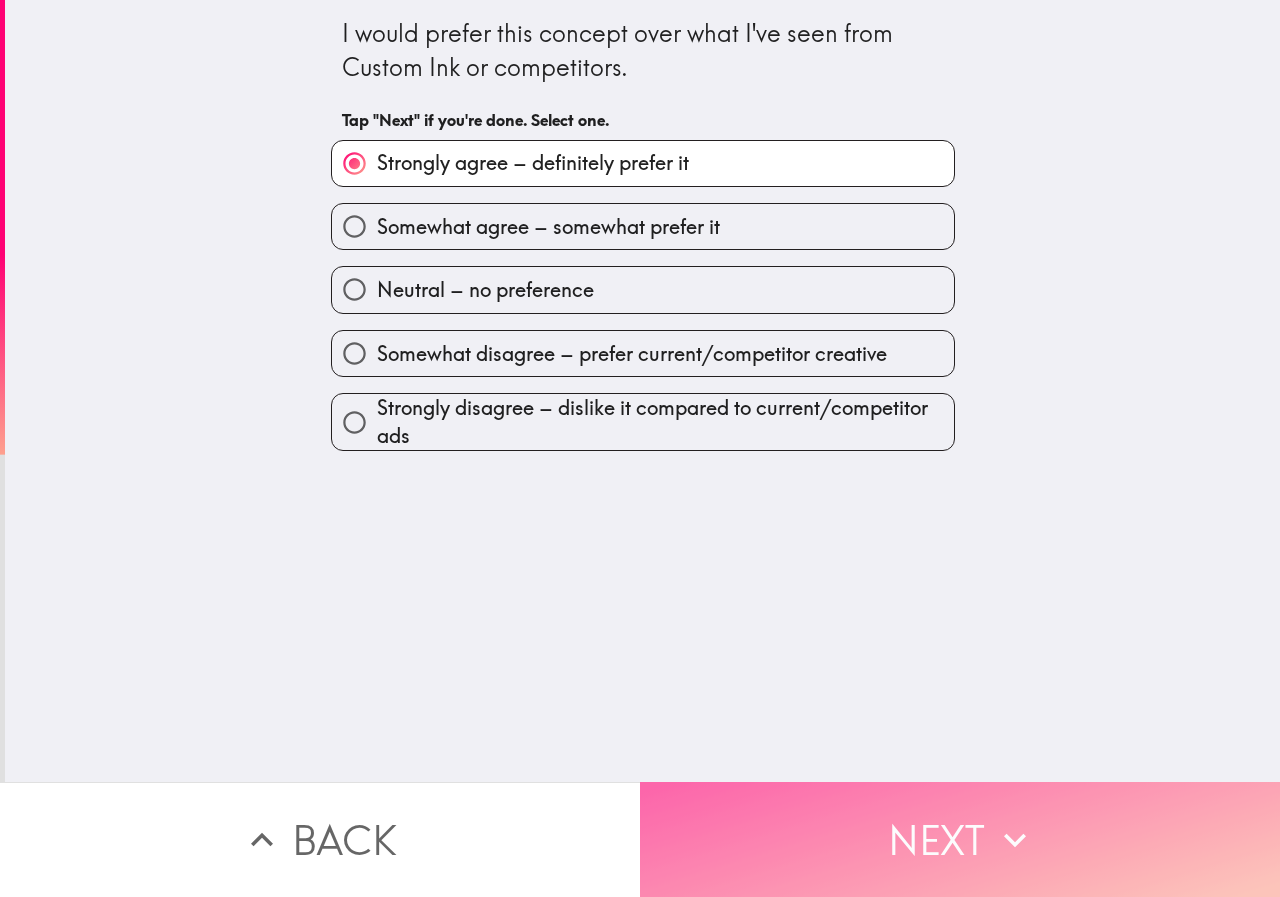 click on "Next" at bounding box center (960, 839) 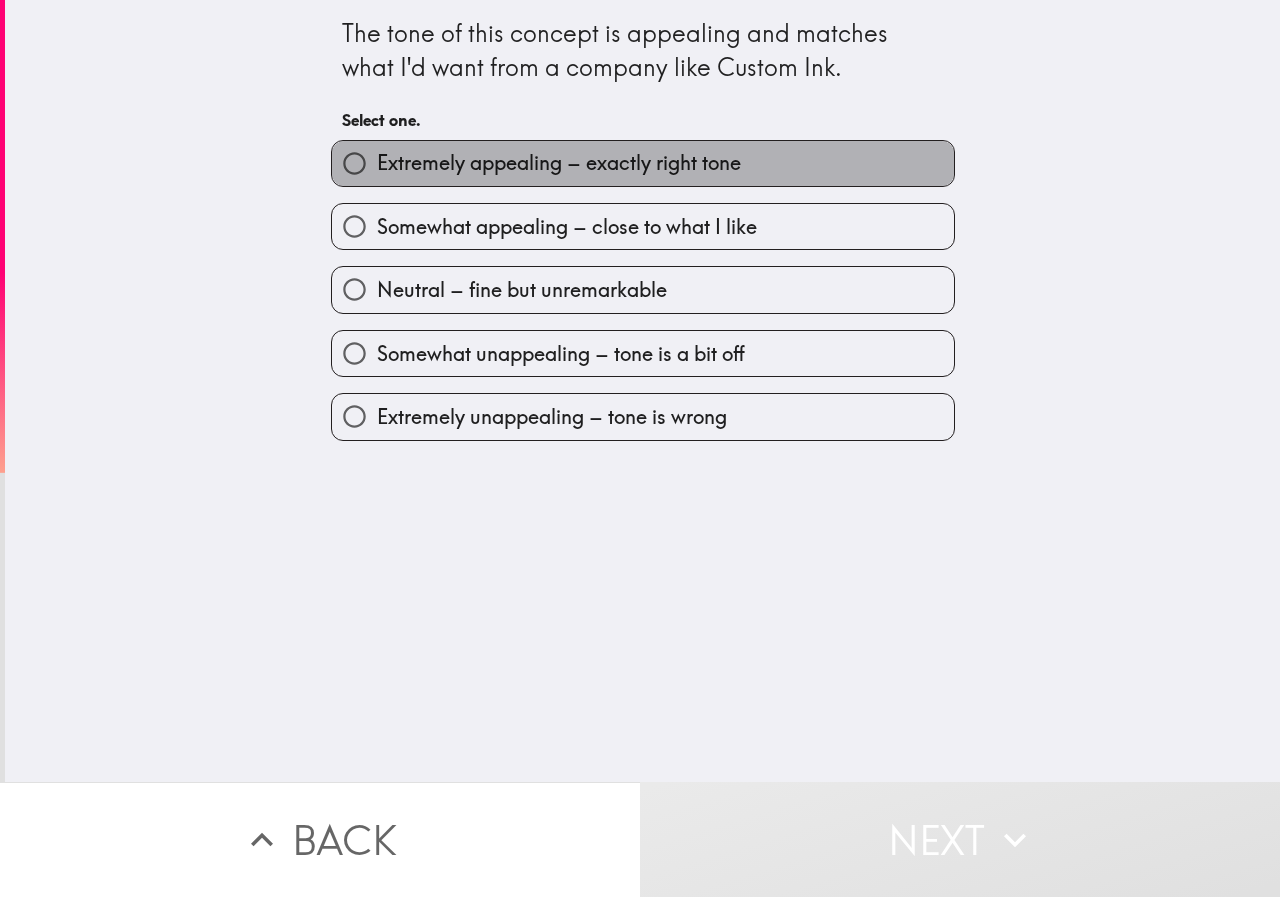 click on "Extremely appealing – exactly right tone" at bounding box center (643, 163) 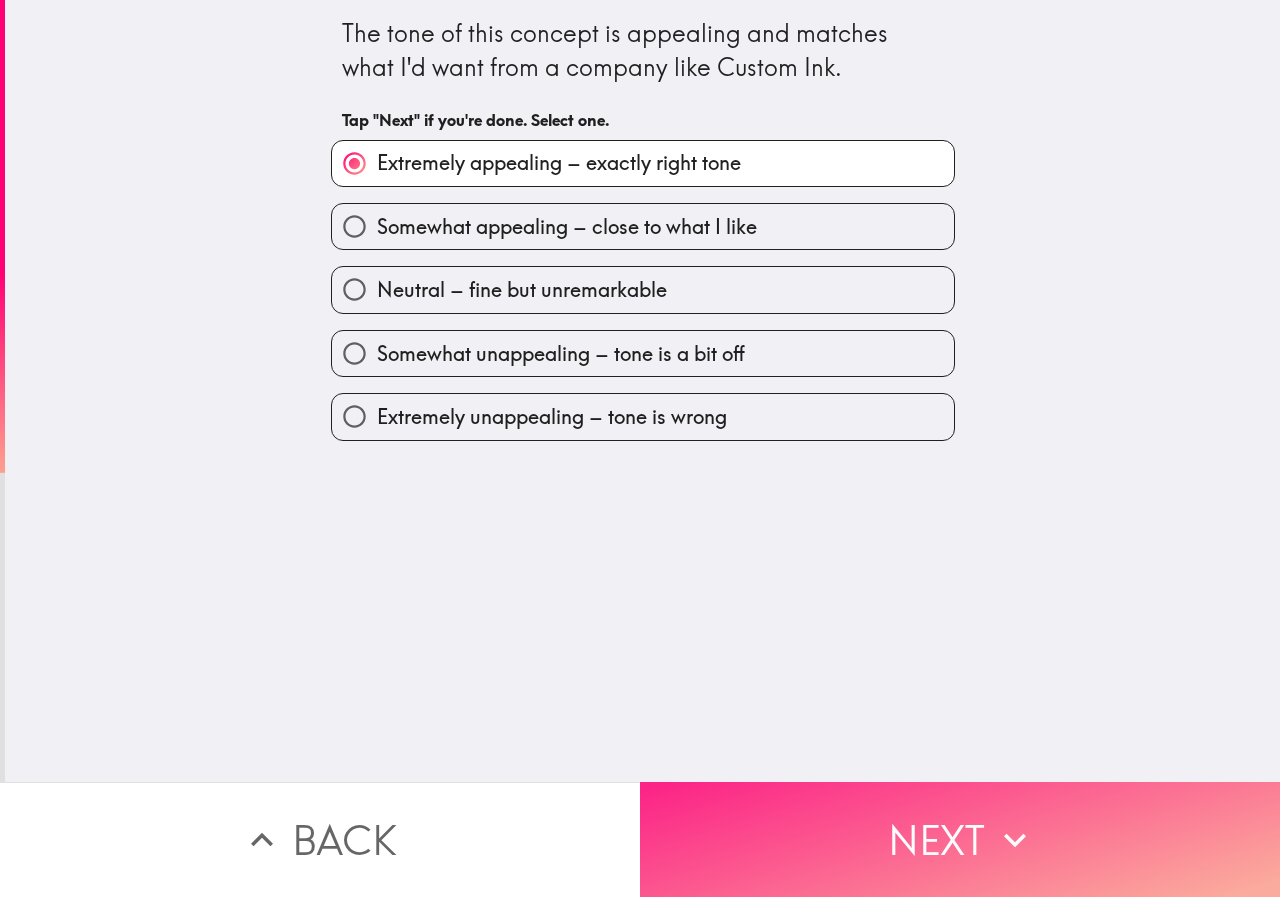 click on "Next" at bounding box center (960, 839) 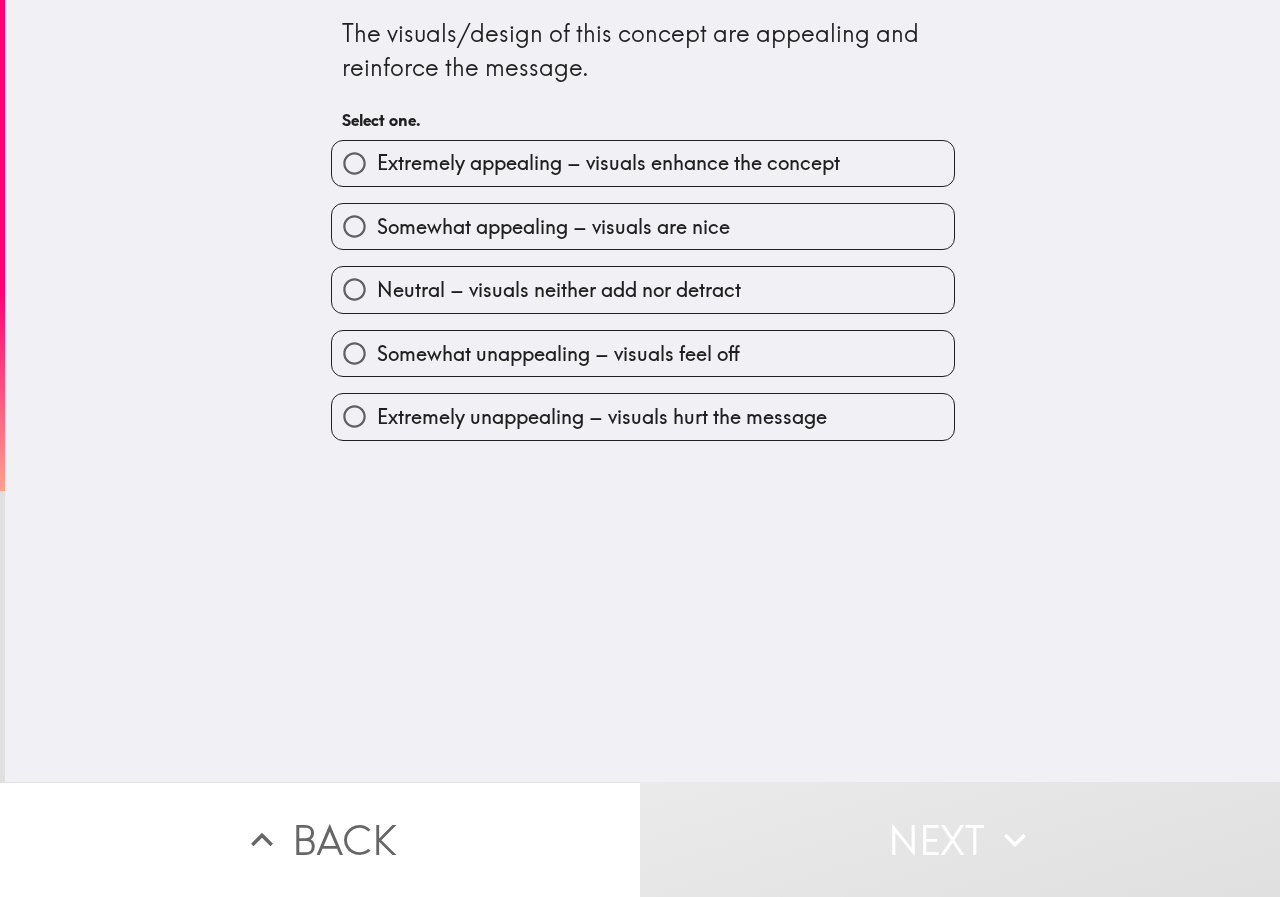 click on "Extremely appealing – visuals enhance the concept" at bounding box center [608, 163] 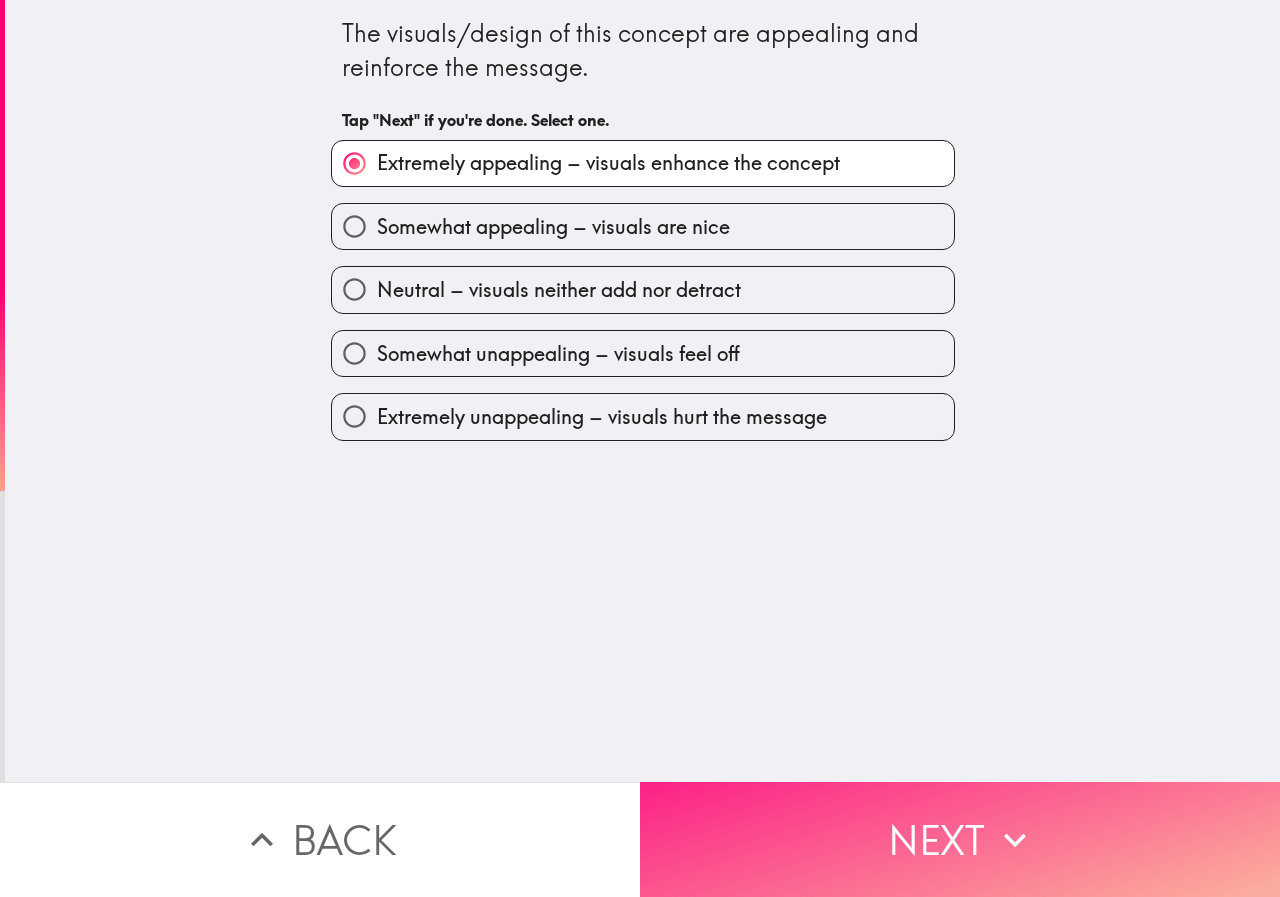 click on "Next" at bounding box center (960, 839) 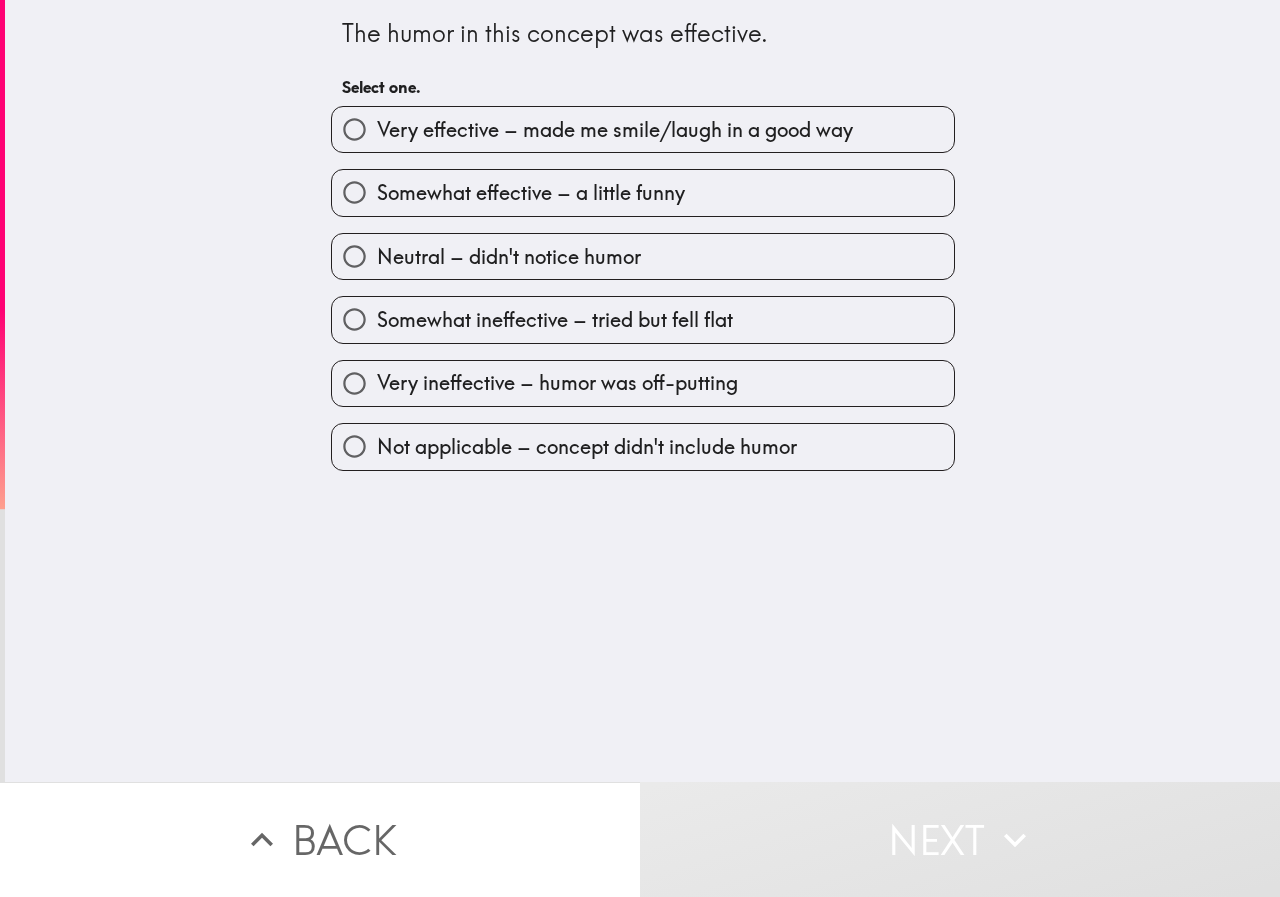 click on "Very effective – made me smile/laugh in a good way" at bounding box center [615, 130] 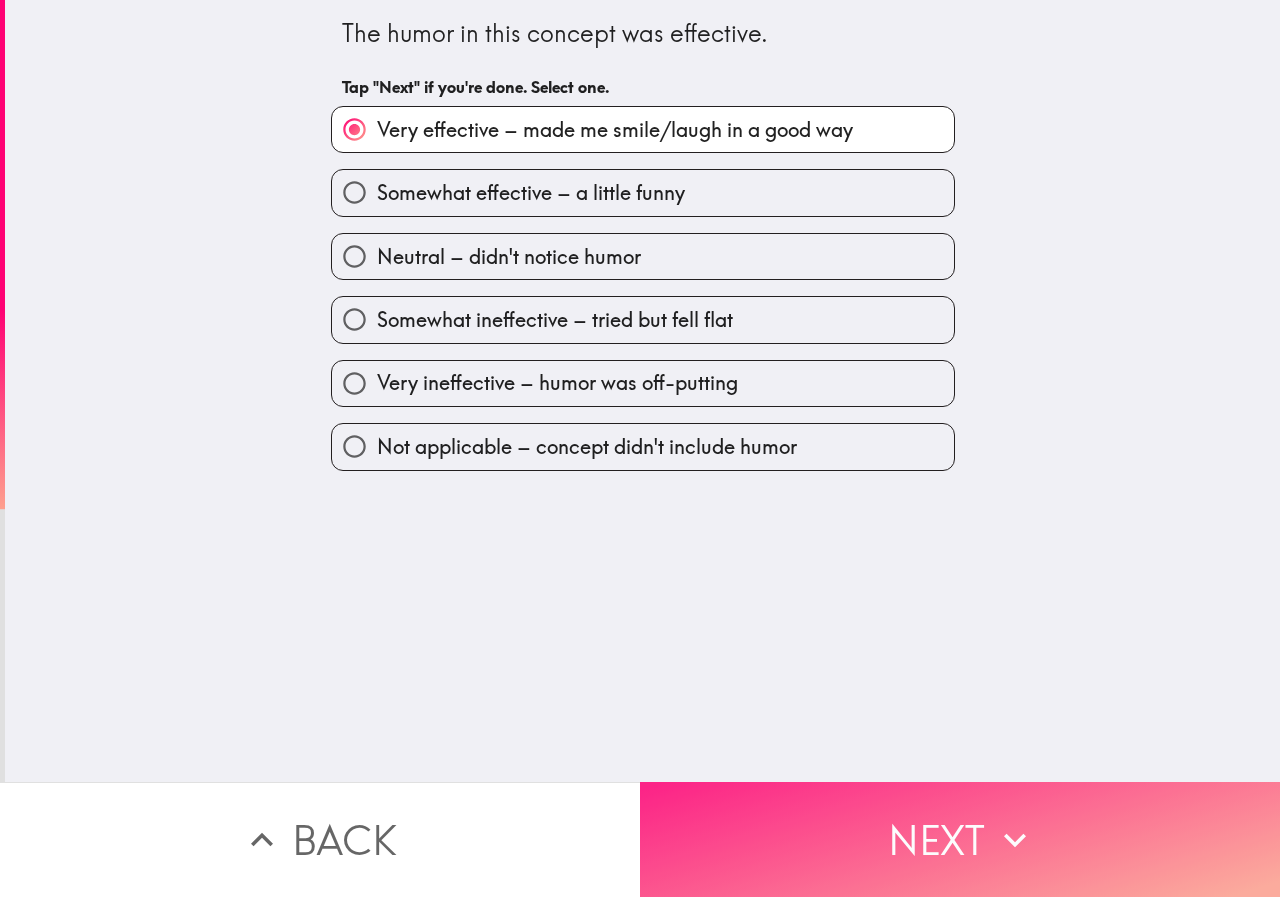 click on "Next" at bounding box center (960, 839) 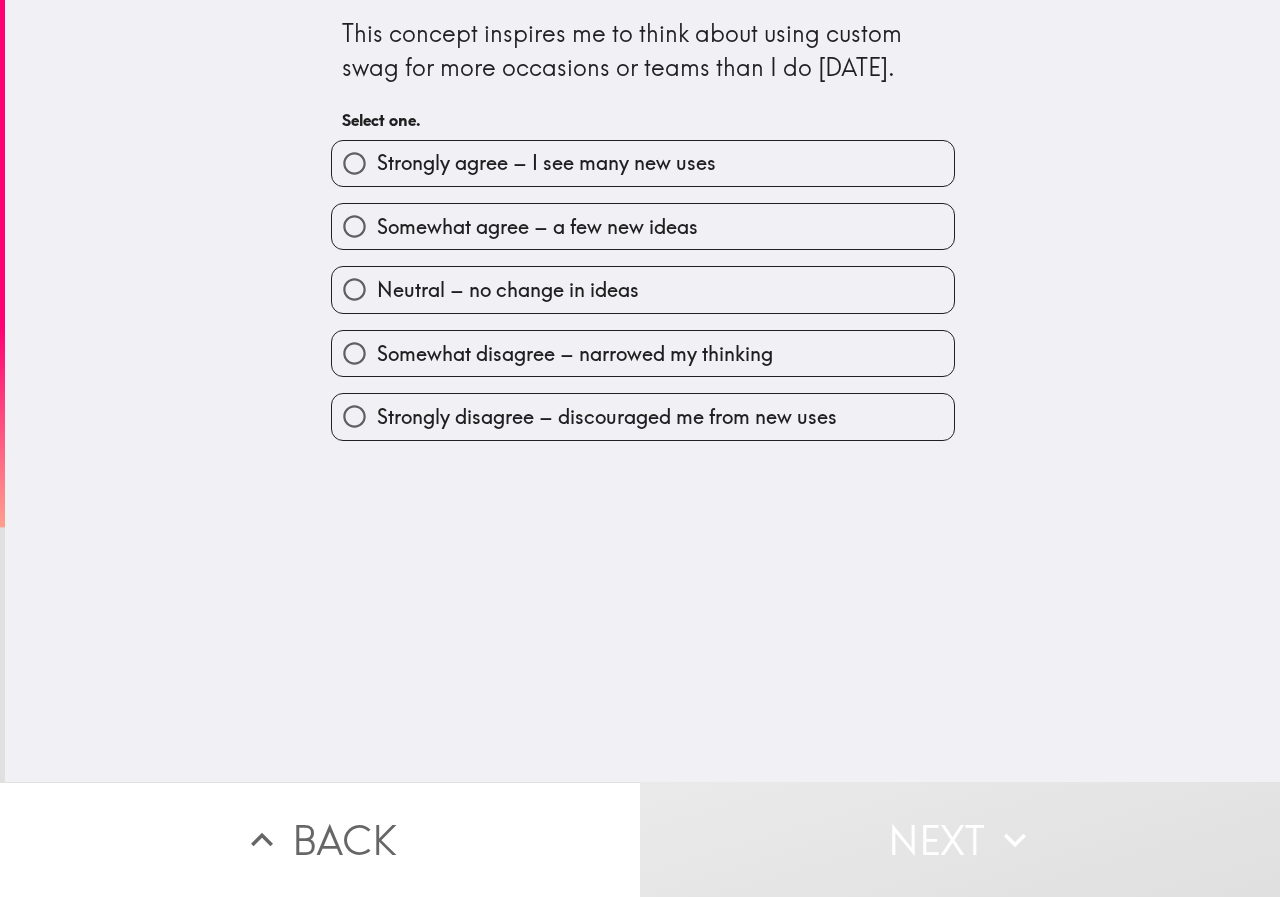 click on "Strongly agree – I see many new uses" at bounding box center [643, 163] 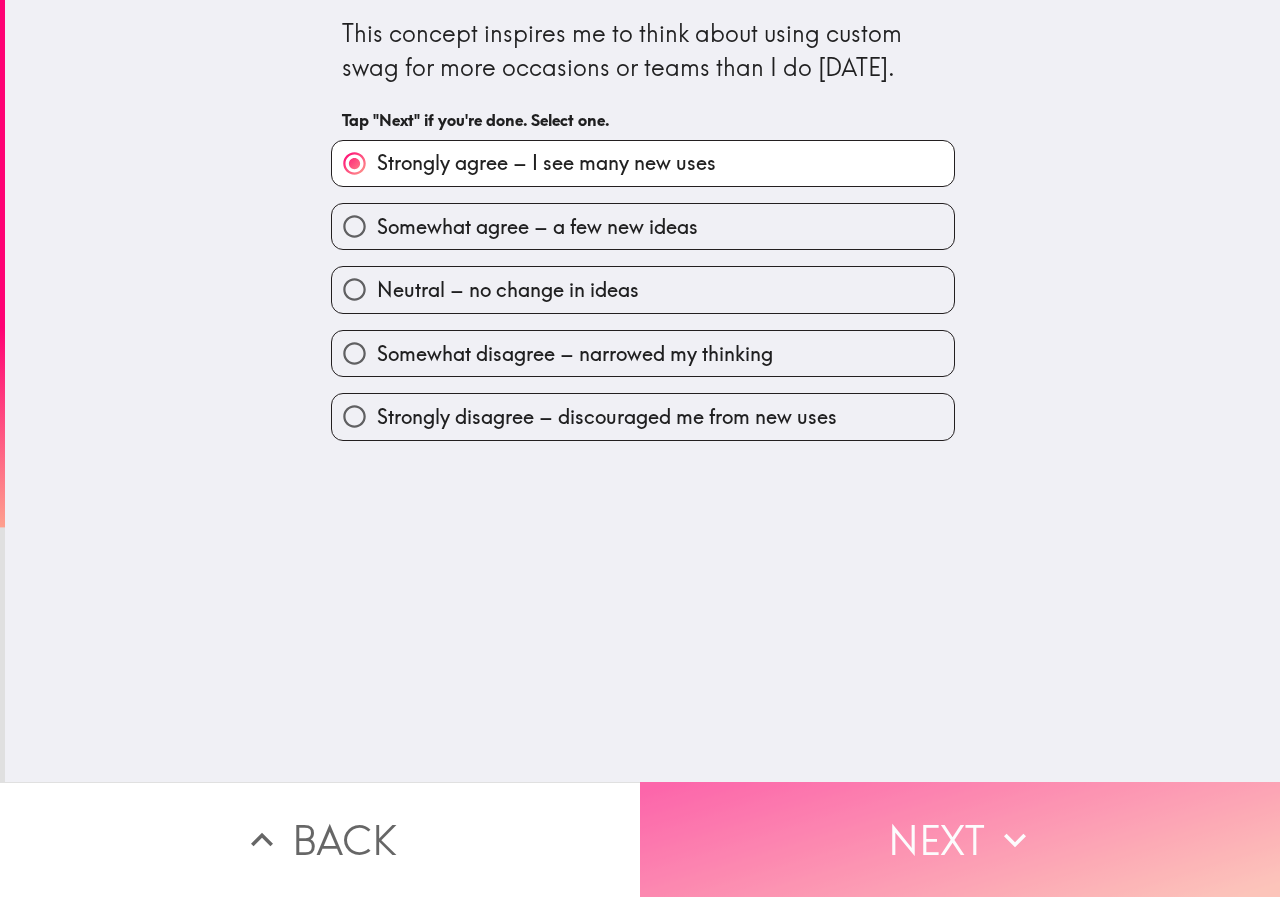 drag, startPoint x: 791, startPoint y: 832, endPoint x: 739, endPoint y: 818, distance: 53.851646 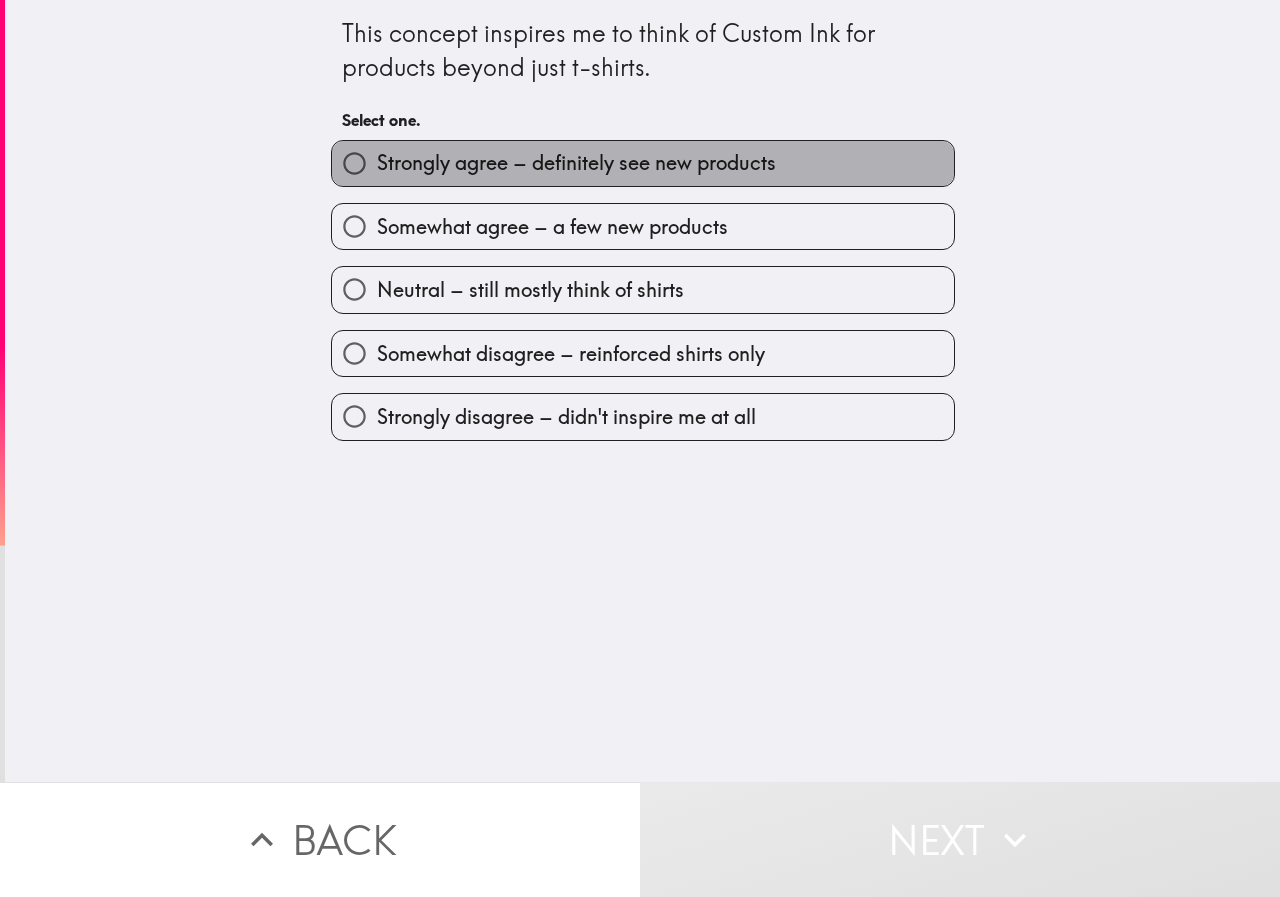 click on "Strongly agree – definitely see new products" at bounding box center [576, 163] 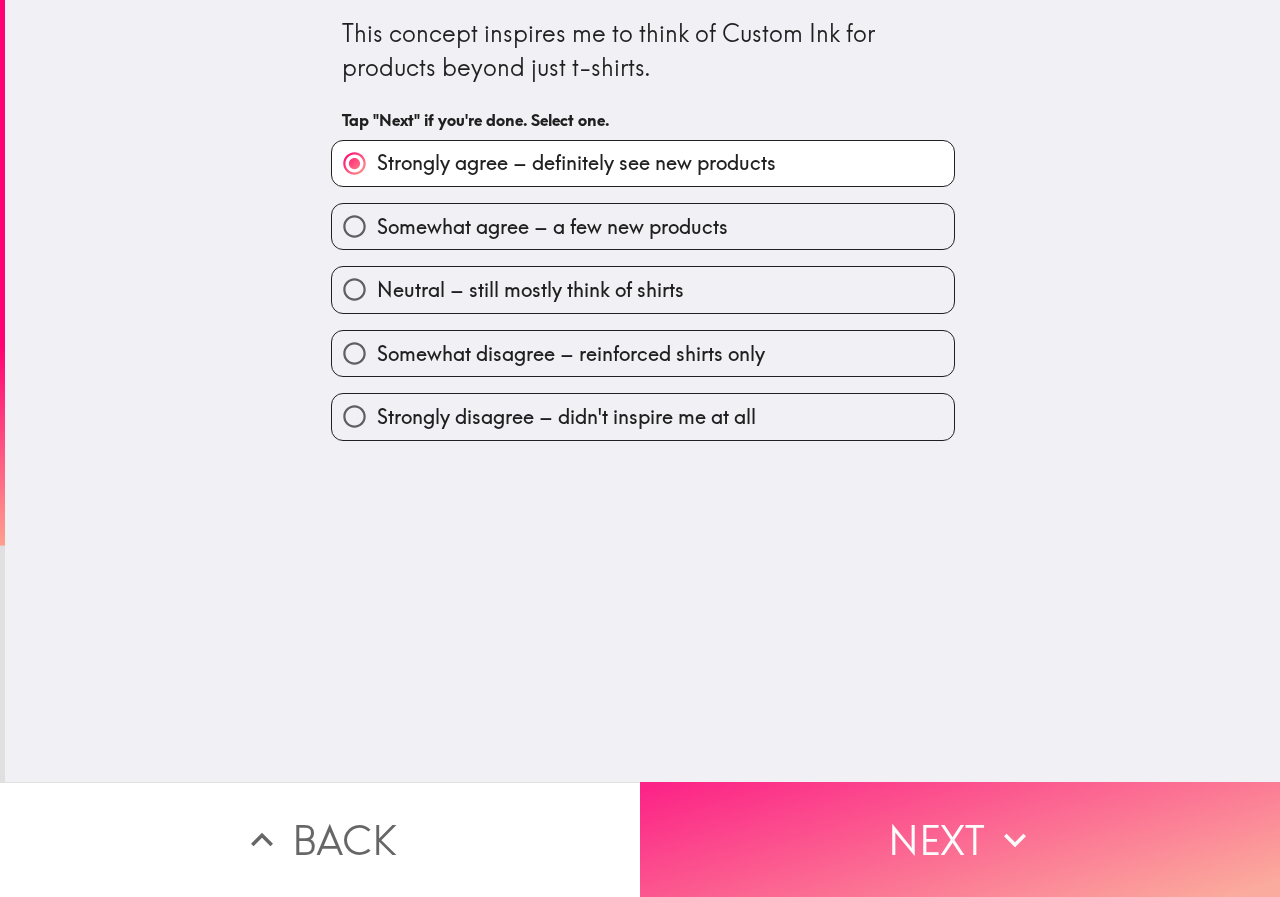 click on "Next" at bounding box center [960, 839] 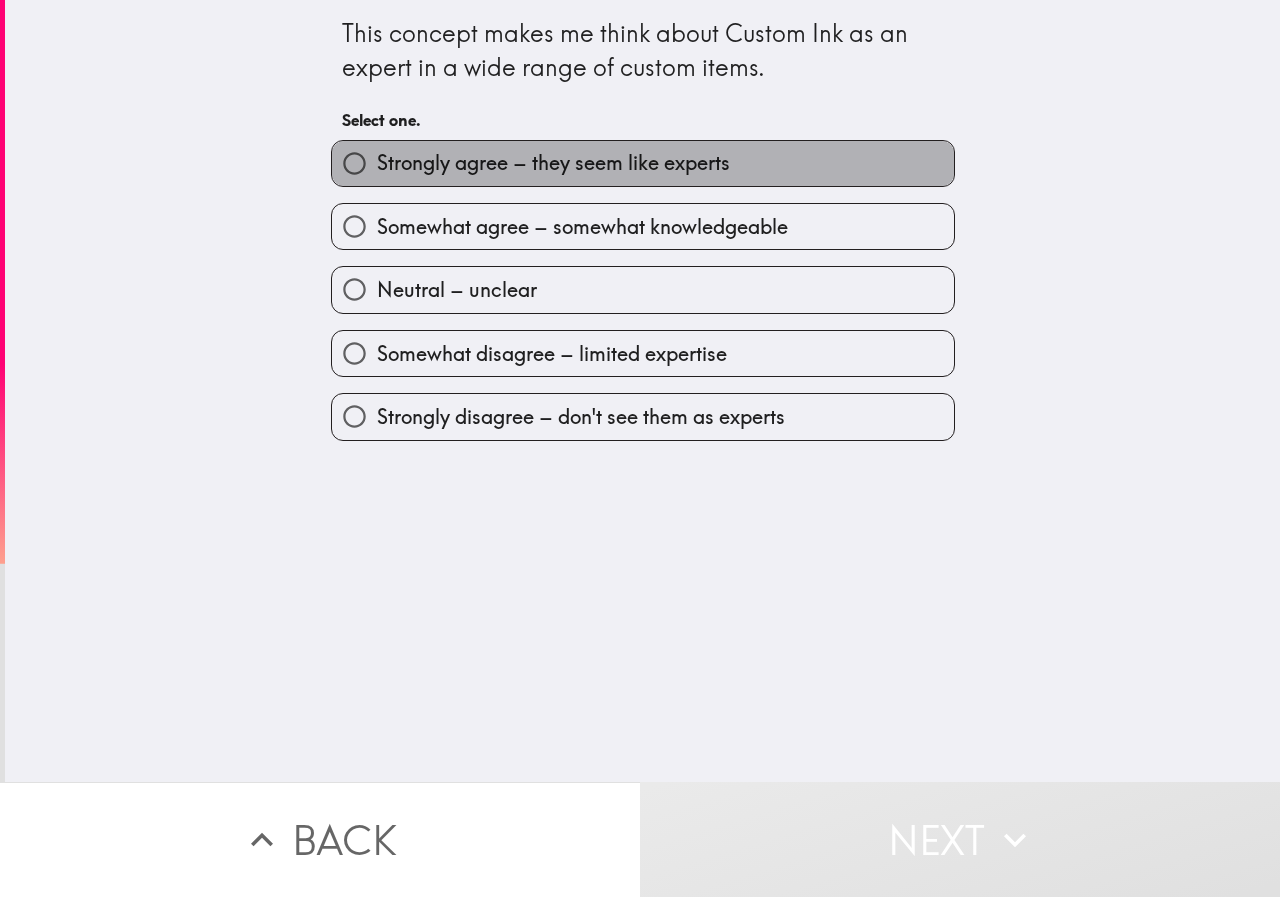 click on "Strongly agree – they seem like experts" at bounding box center (643, 163) 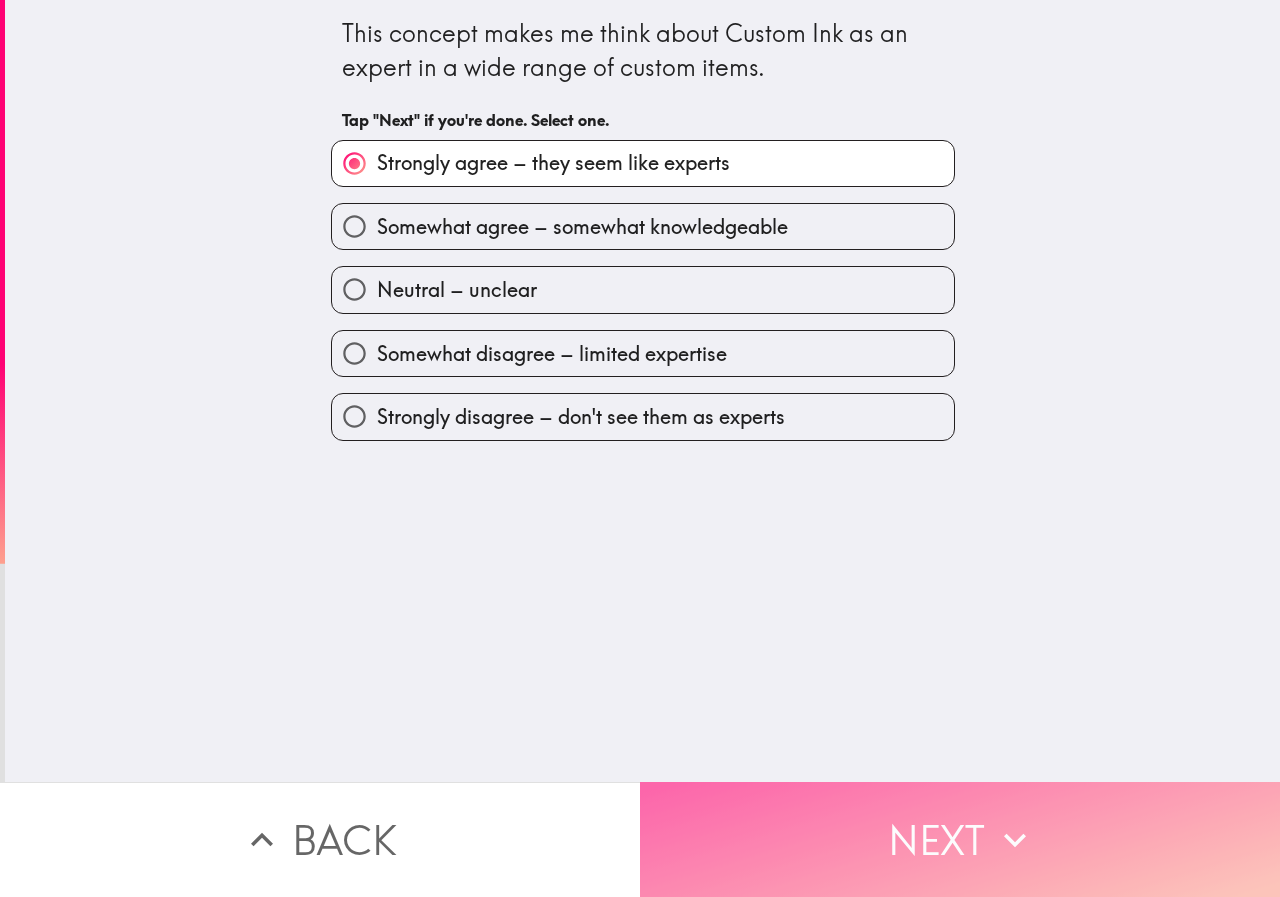 click on "Next" at bounding box center (960, 839) 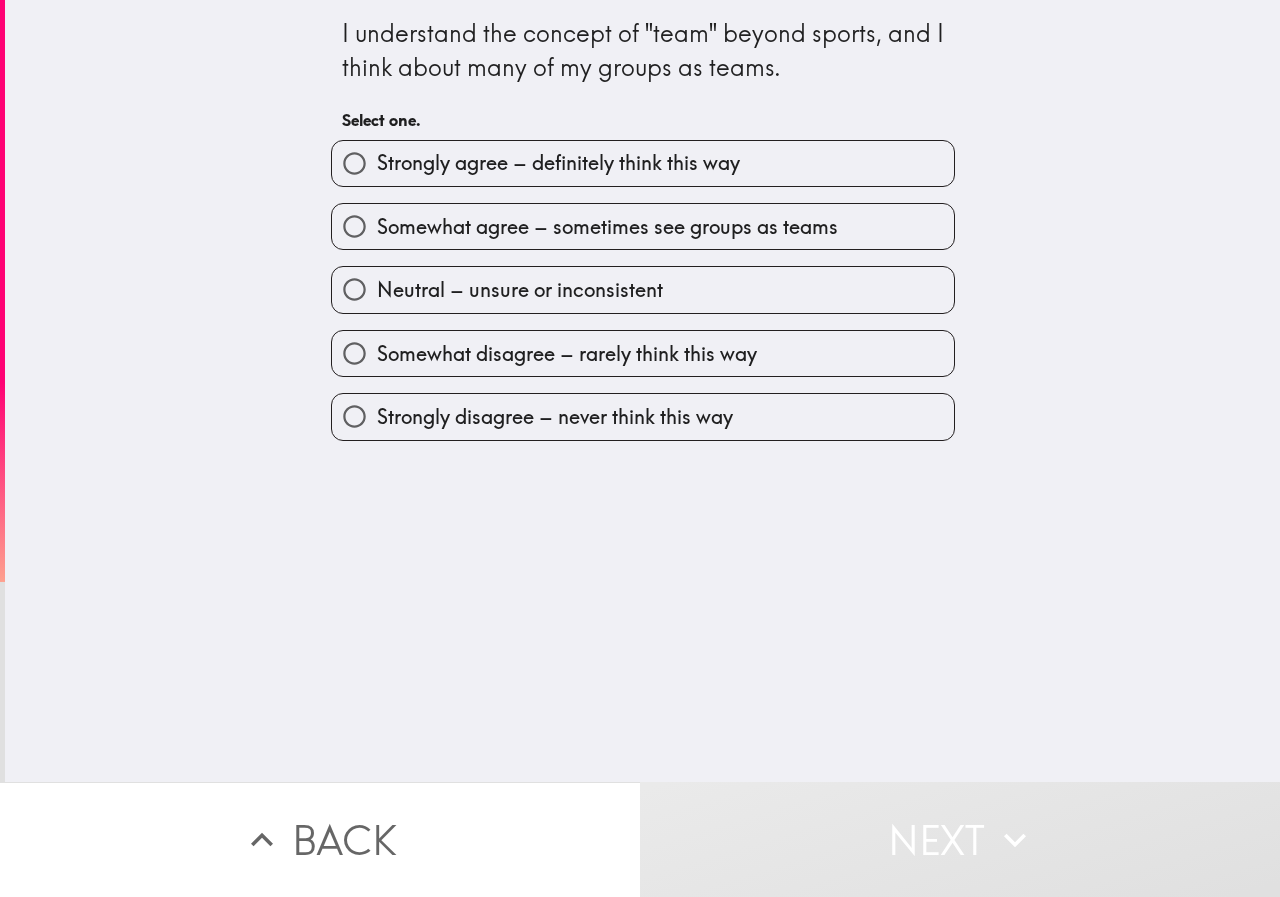 click on "Strongly agree – definitely think this way" at bounding box center (558, 163) 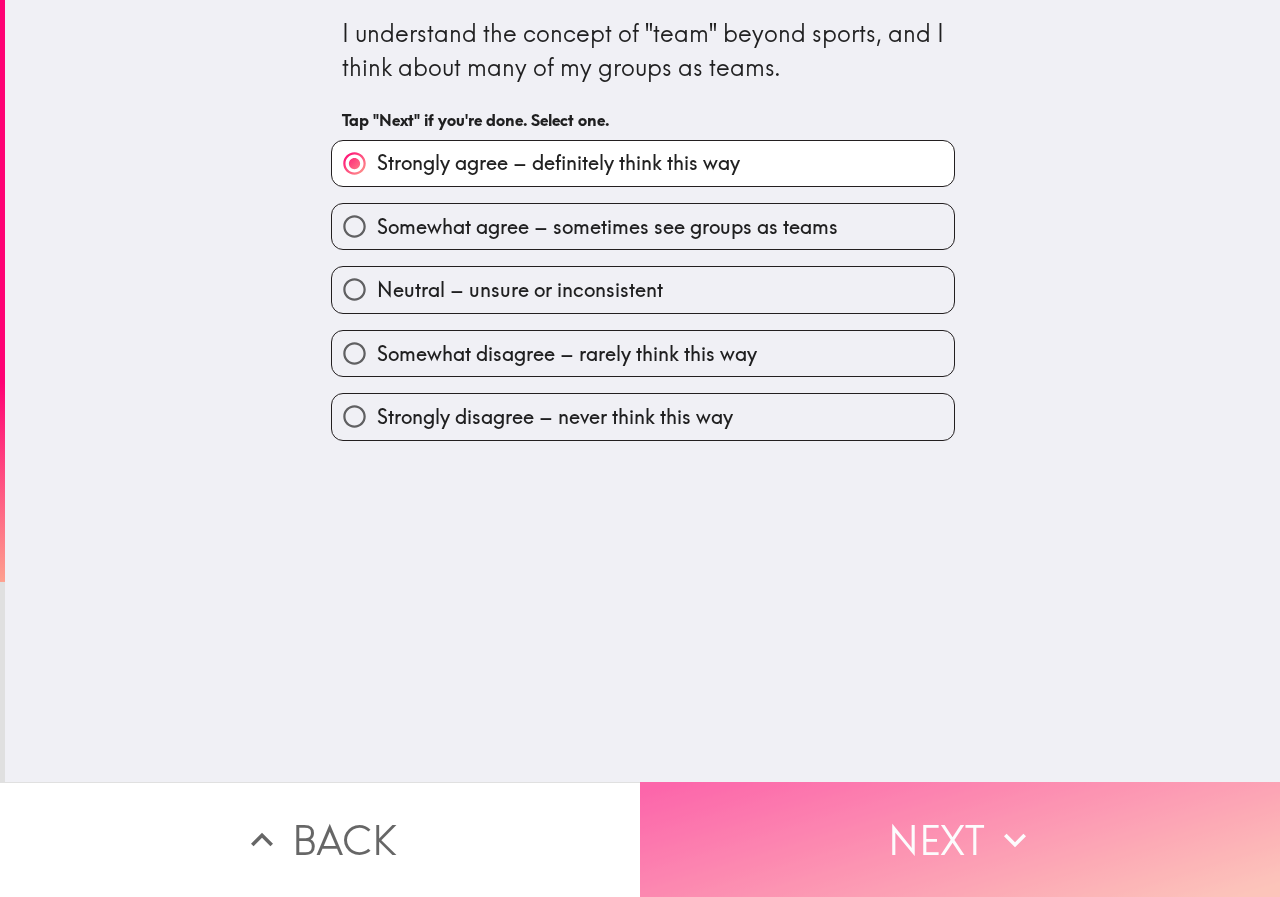 click on "Next" at bounding box center (960, 839) 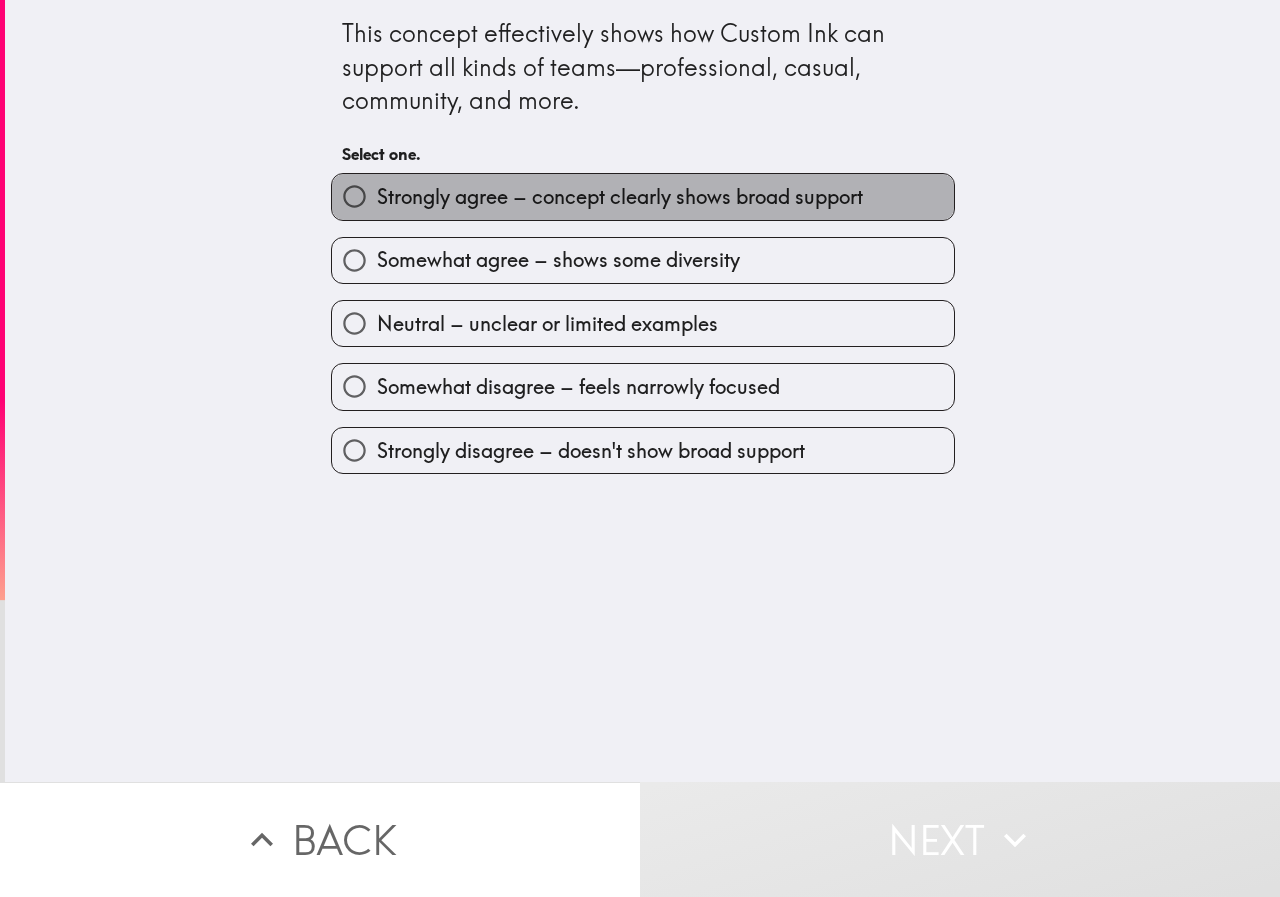 click on "Strongly agree – concept clearly shows broad support" at bounding box center (620, 197) 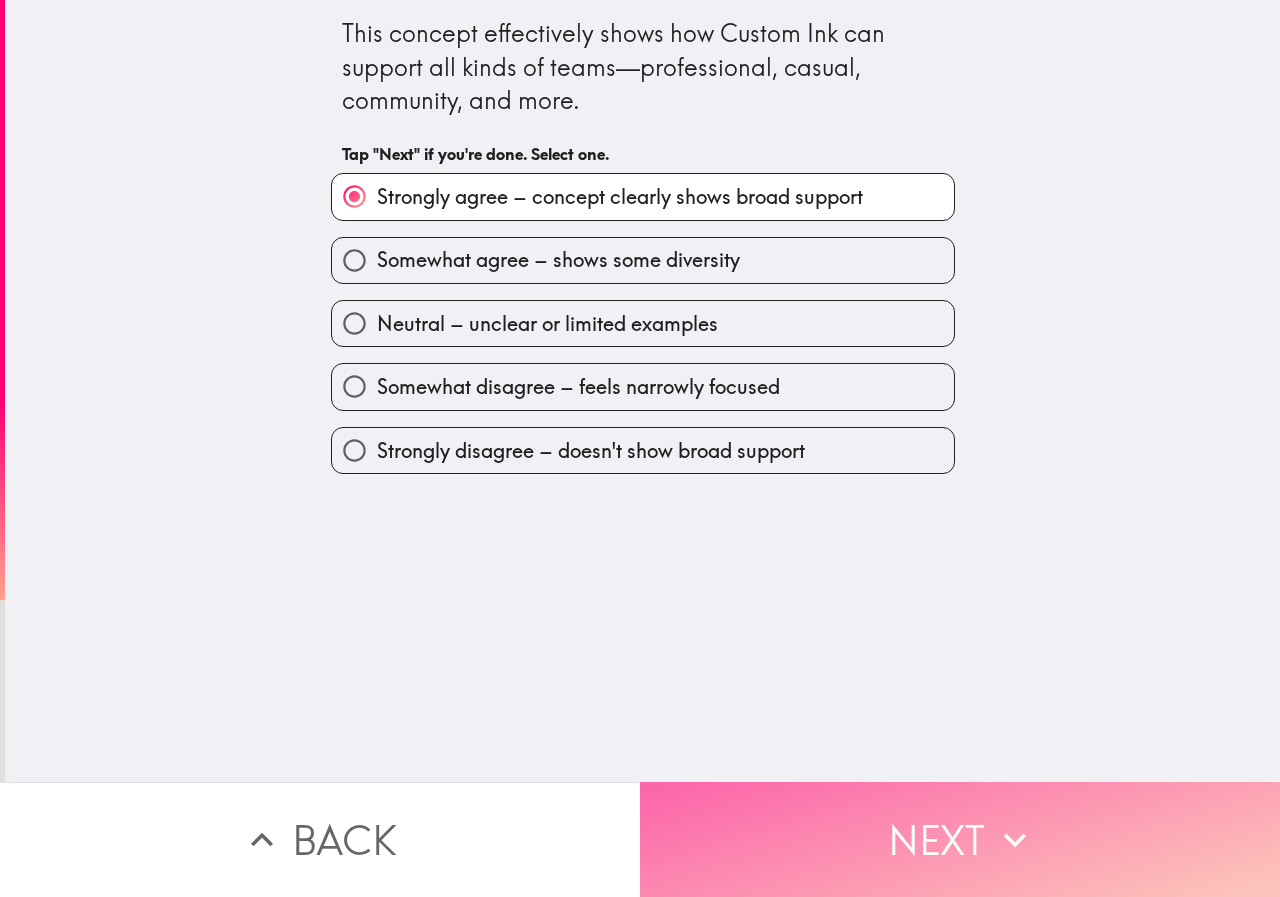 click on "Next" at bounding box center (960, 839) 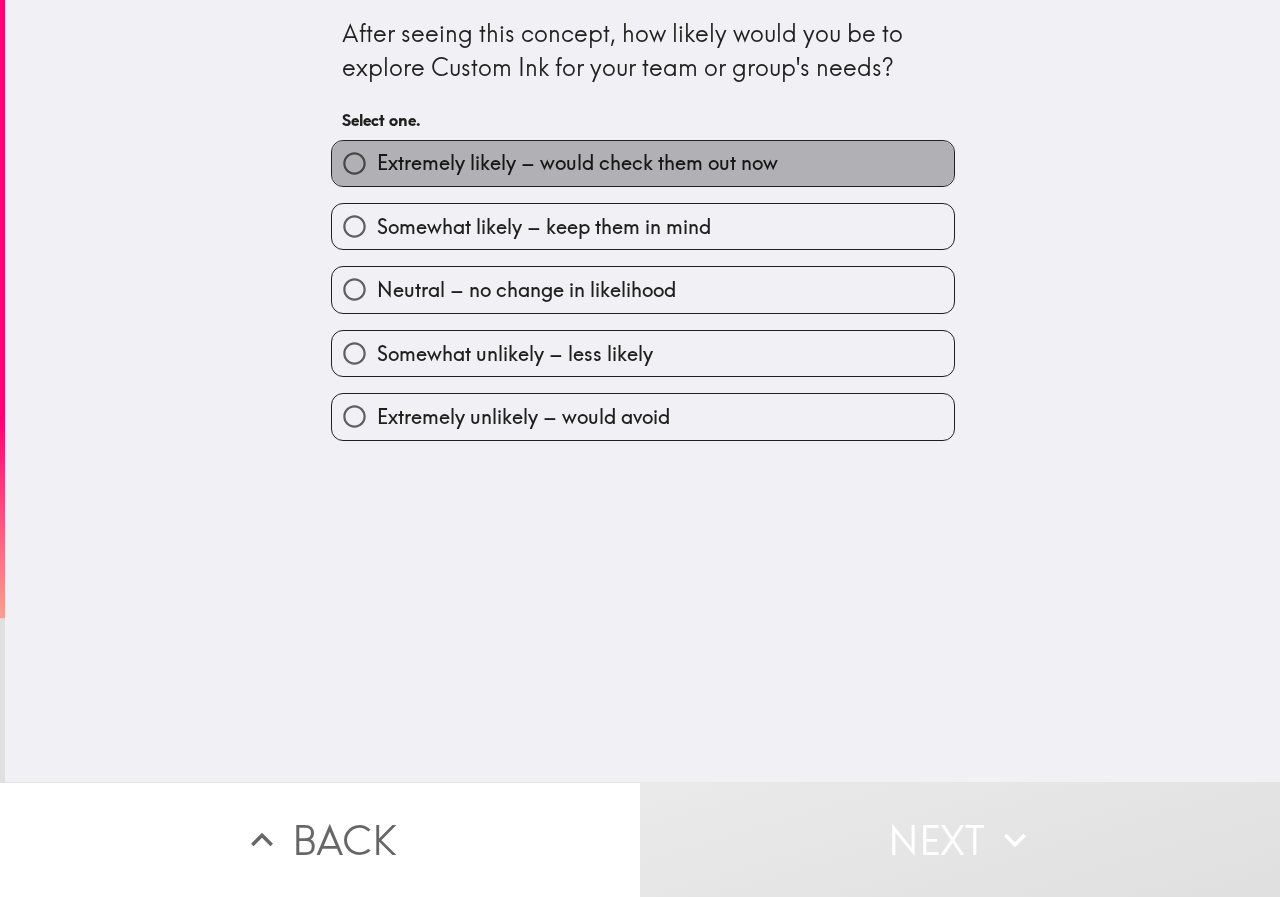 drag, startPoint x: 437, startPoint y: 172, endPoint x: 0, endPoint y: 53, distance: 452.91278 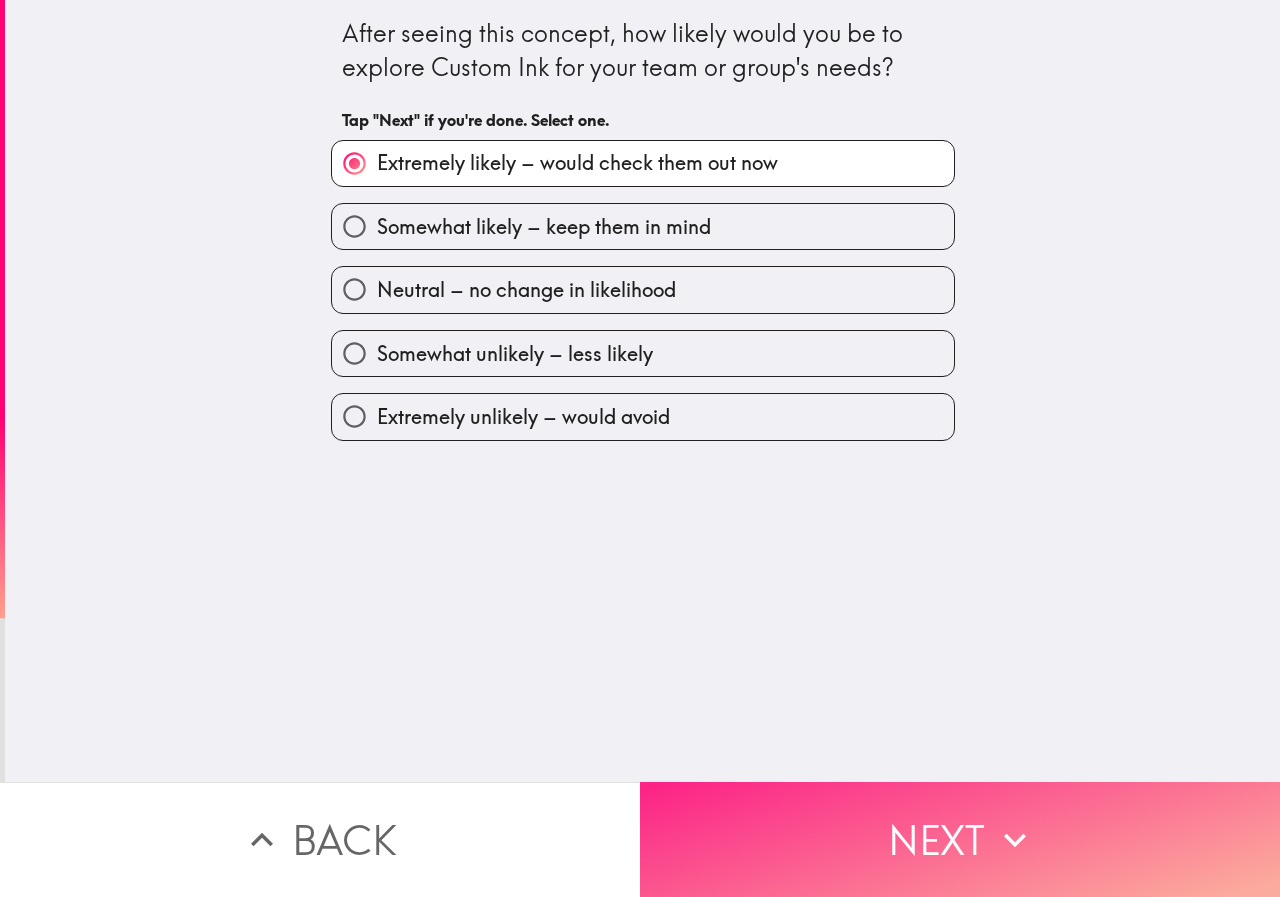 drag, startPoint x: 1025, startPoint y: 836, endPoint x: 882, endPoint y: 826, distance: 143.34923 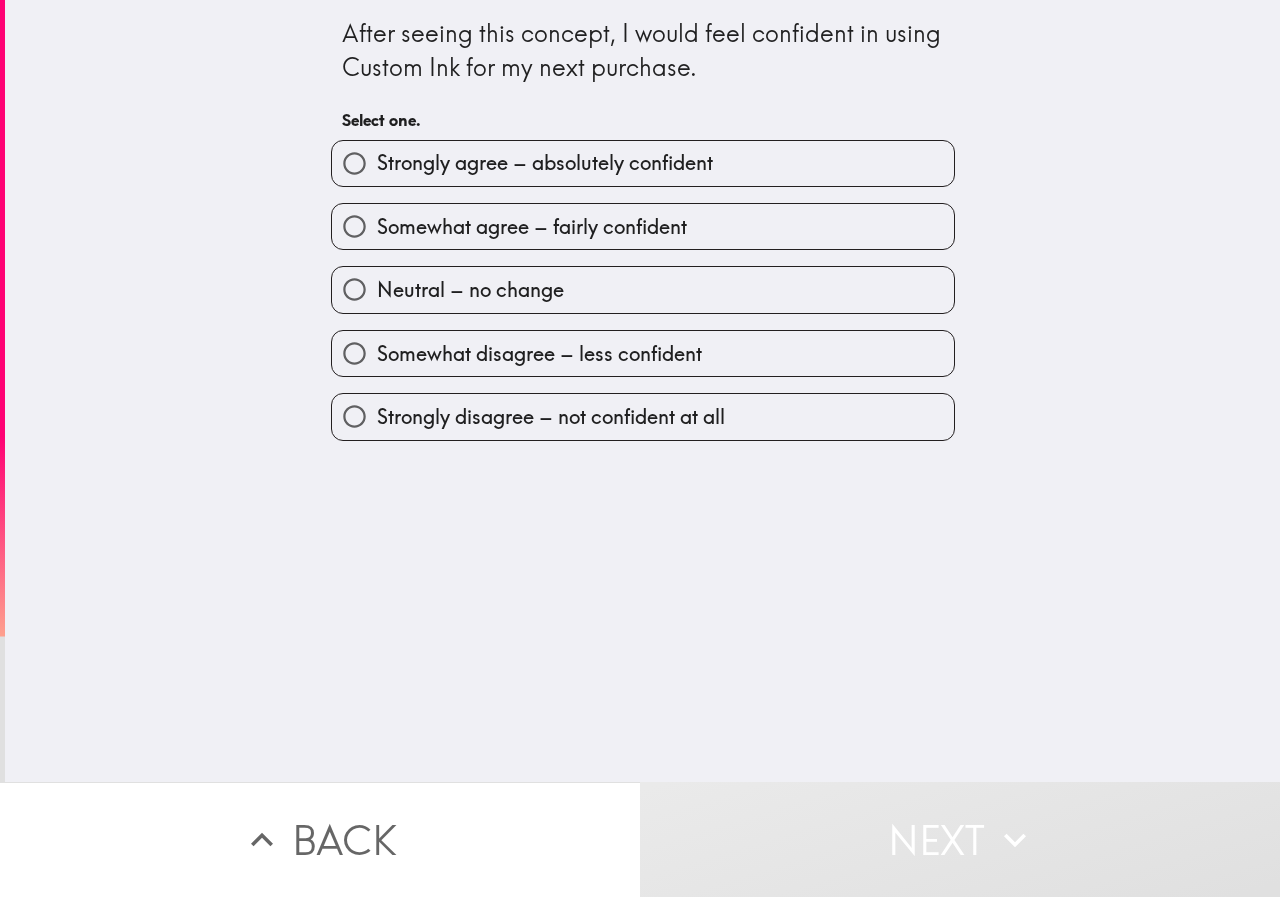 click on "Strongly agree – absolutely confident" at bounding box center (354, 163) 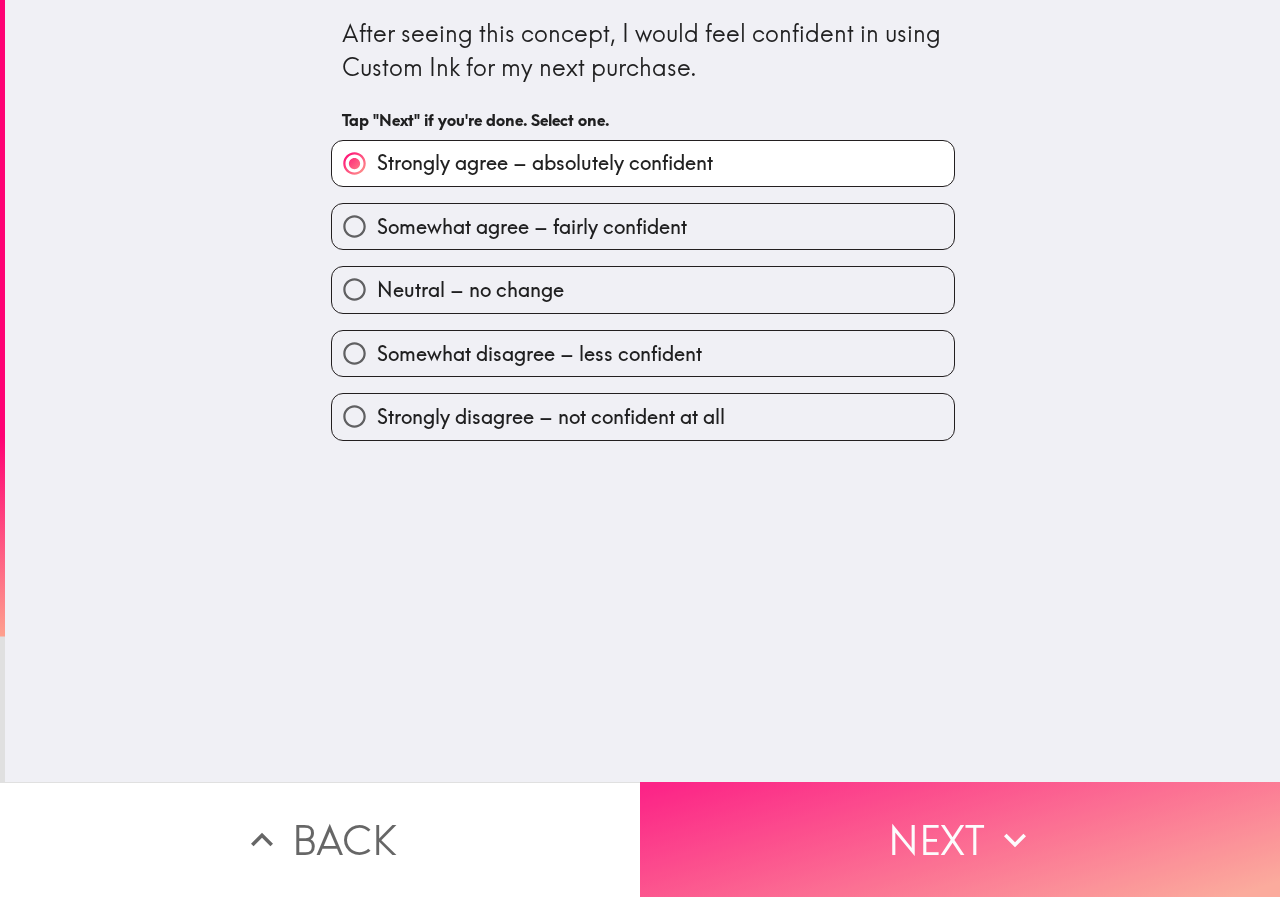 click on "Next" at bounding box center (960, 839) 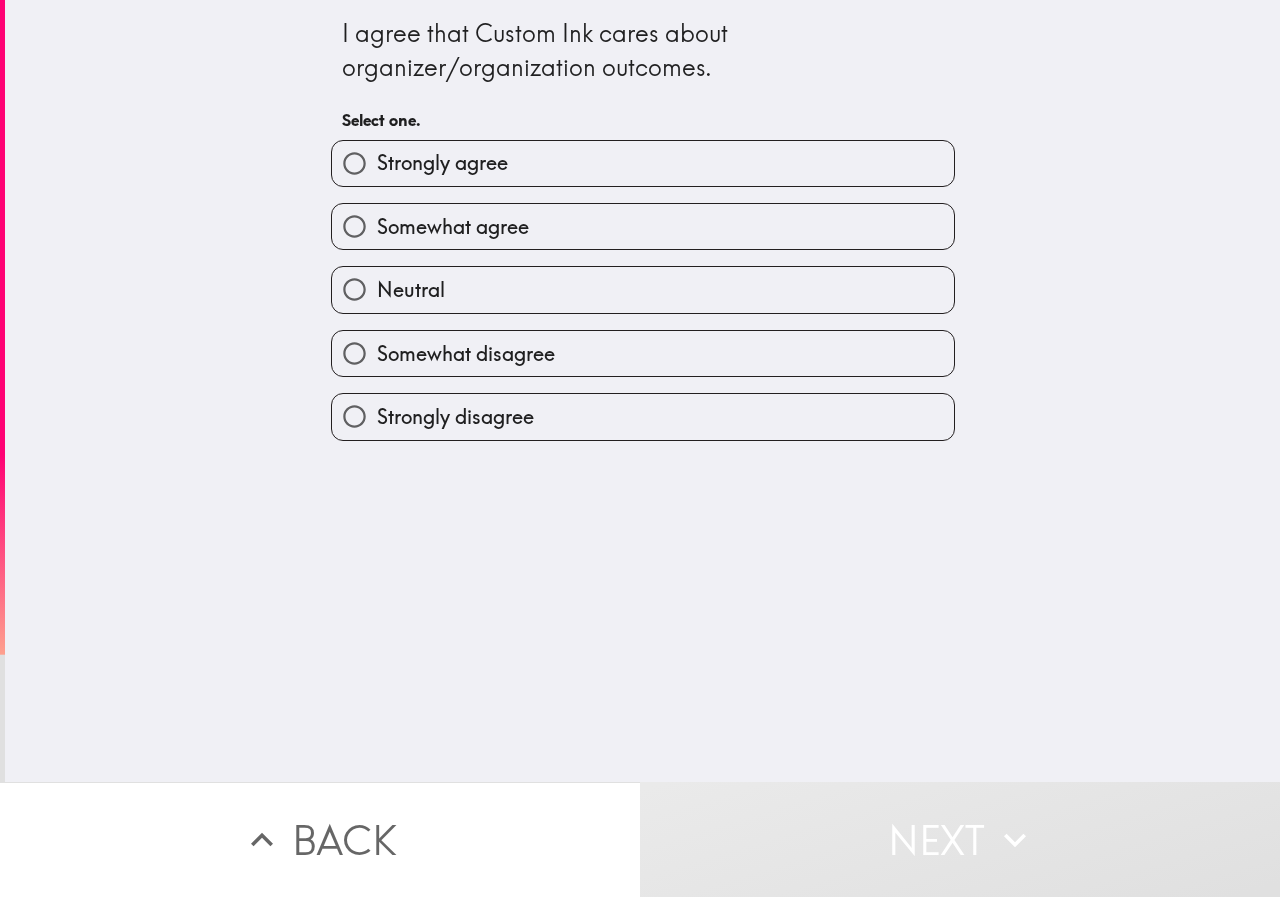 click on "Strongly agree" at bounding box center [643, 163] 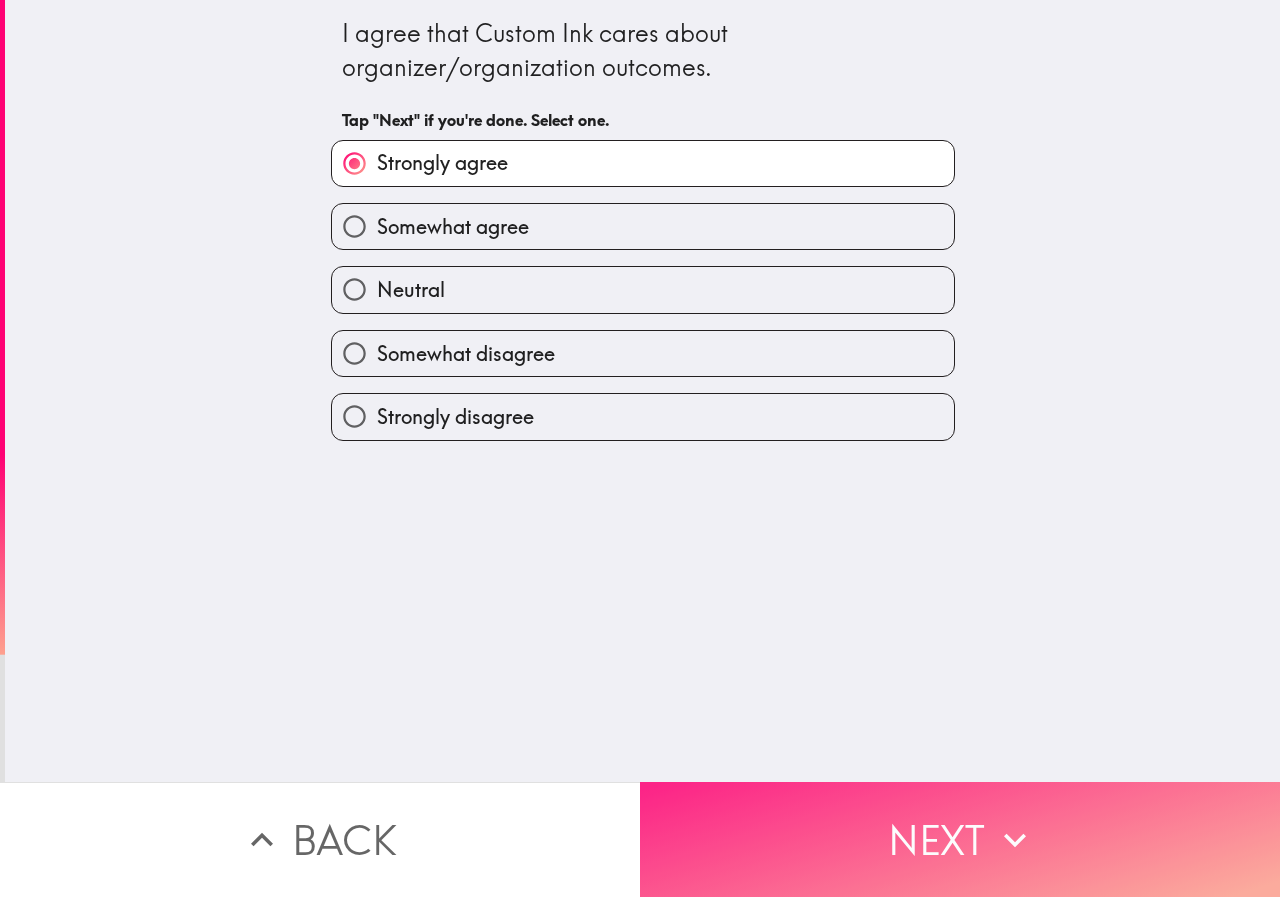 click on "Next" at bounding box center [960, 839] 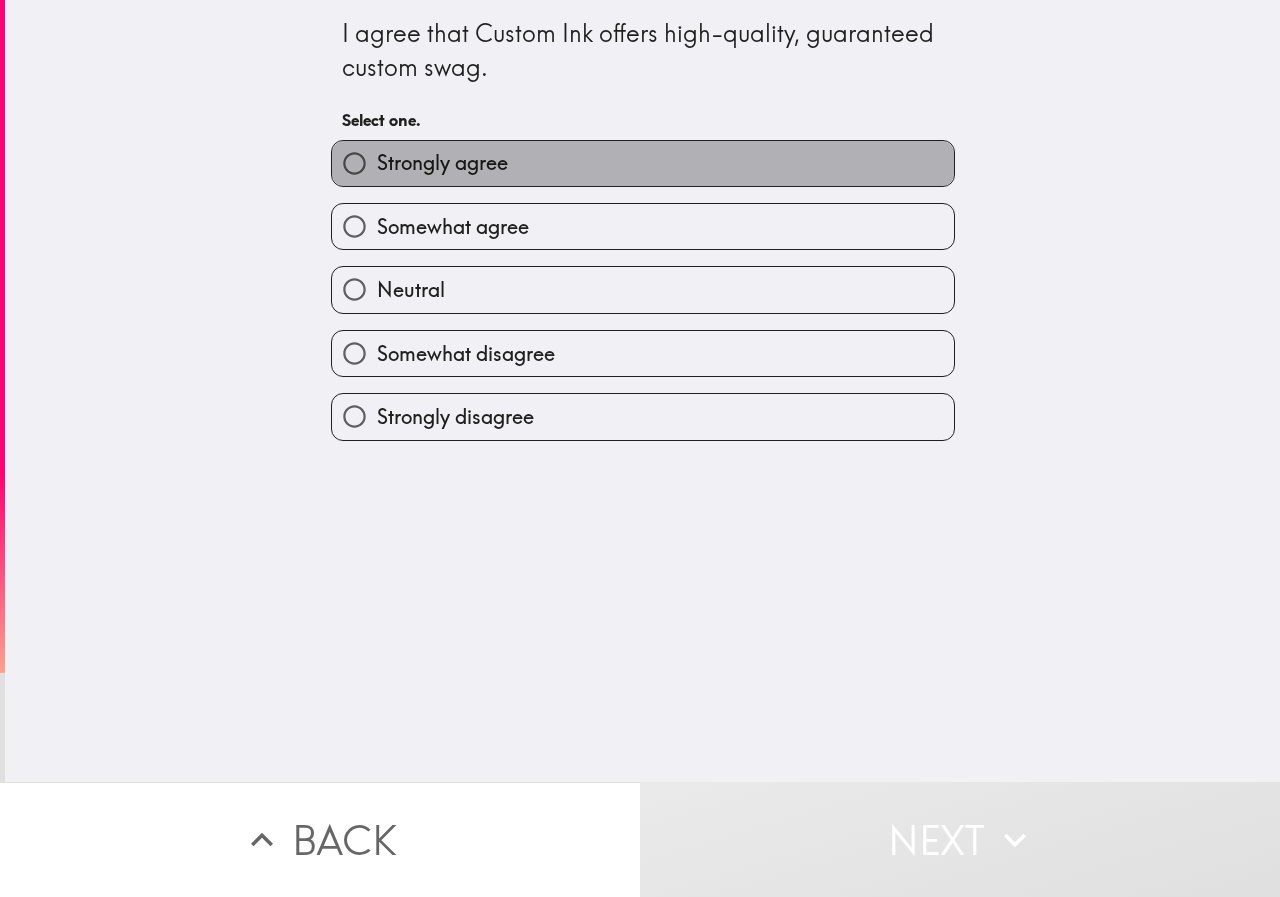 click on "Strongly agree" at bounding box center [442, 163] 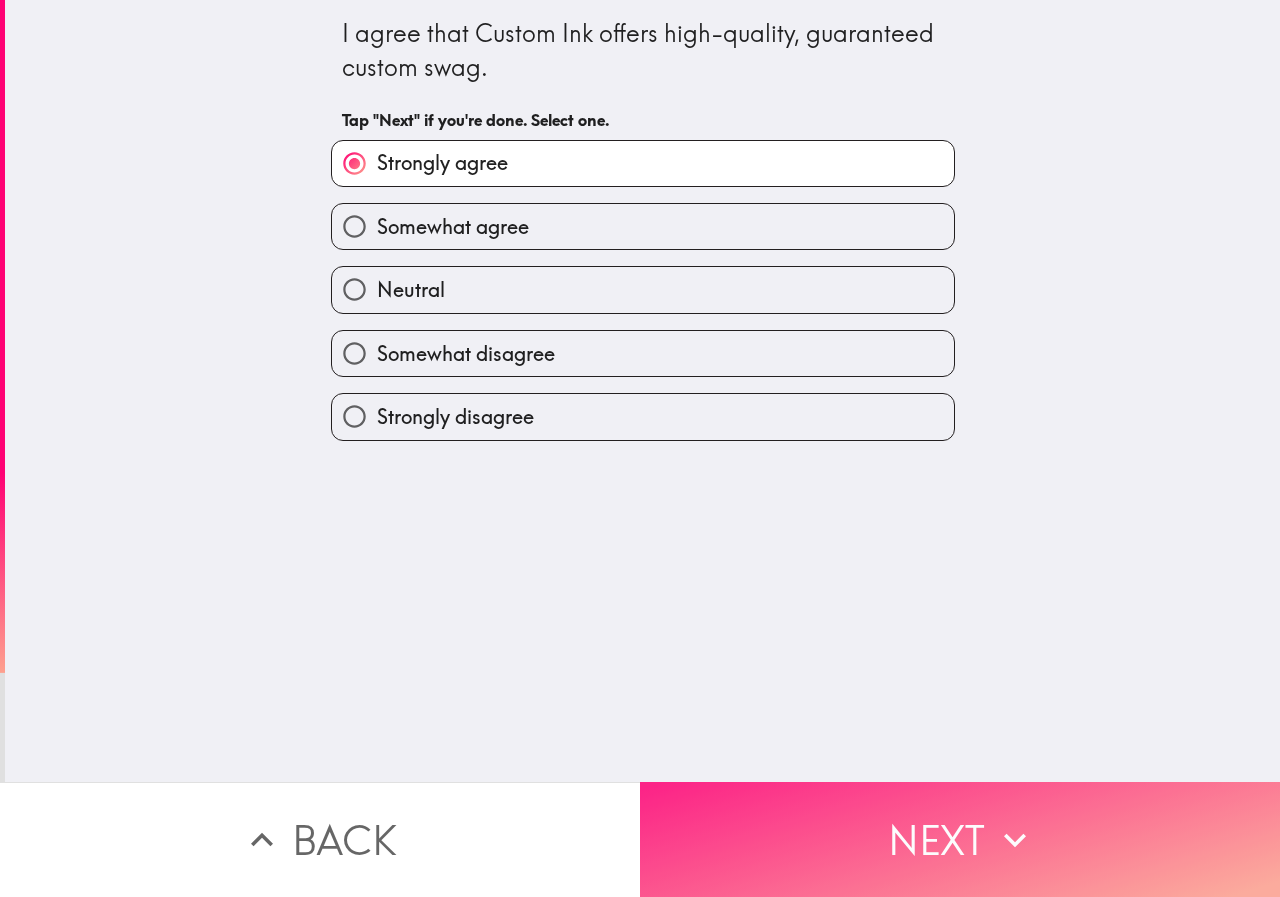 click on "Next" at bounding box center (960, 839) 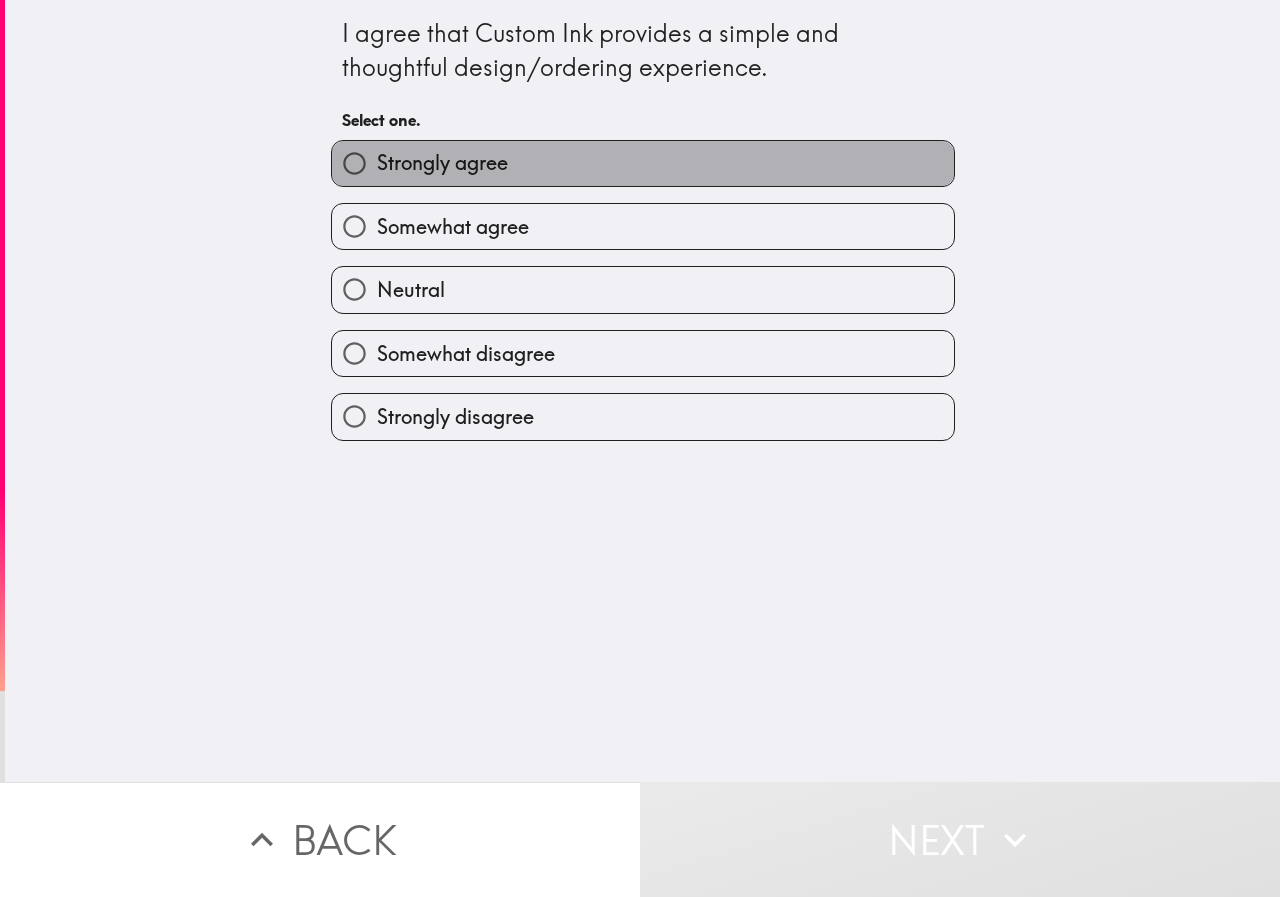click on "Strongly agree" at bounding box center (442, 163) 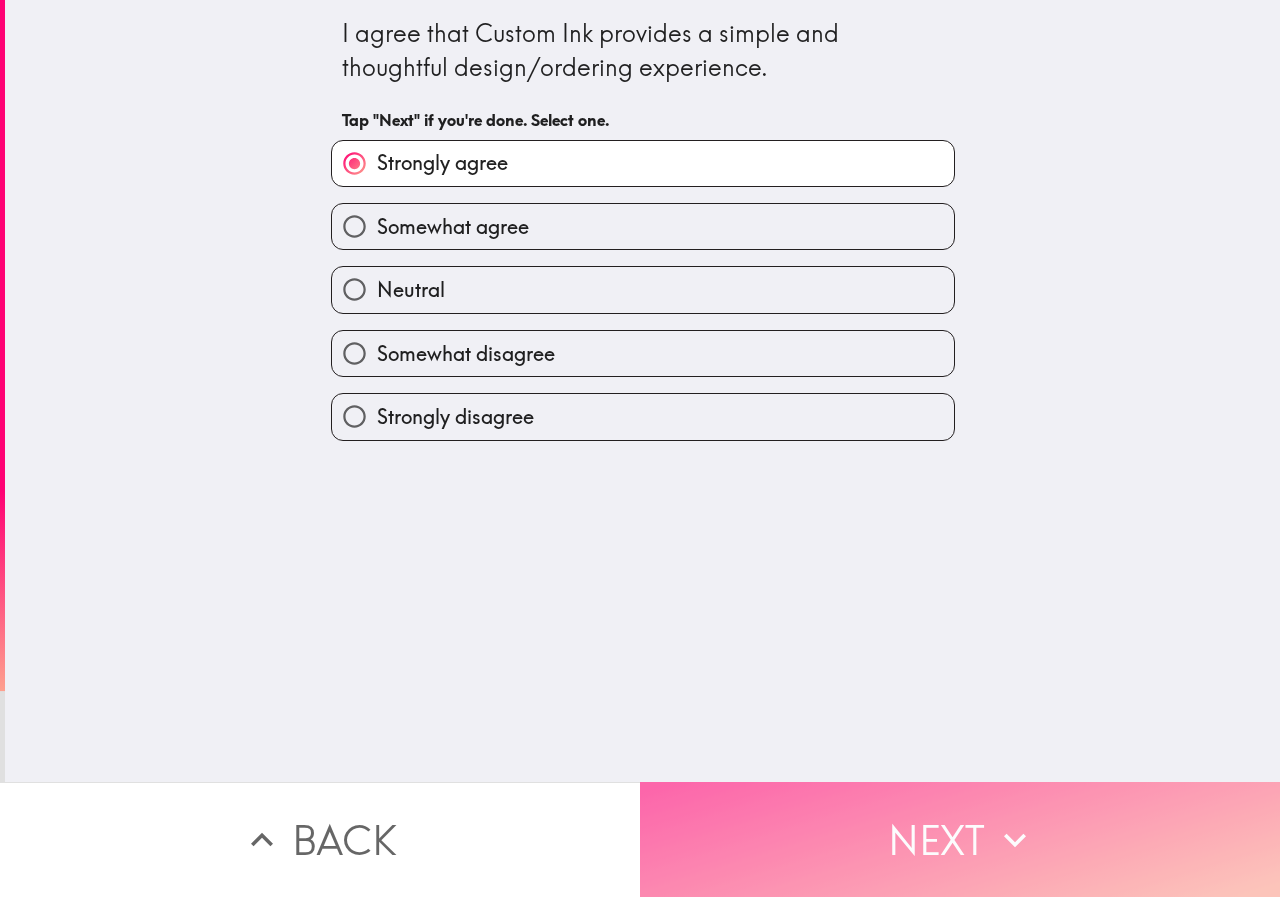 click on "Next" at bounding box center (960, 839) 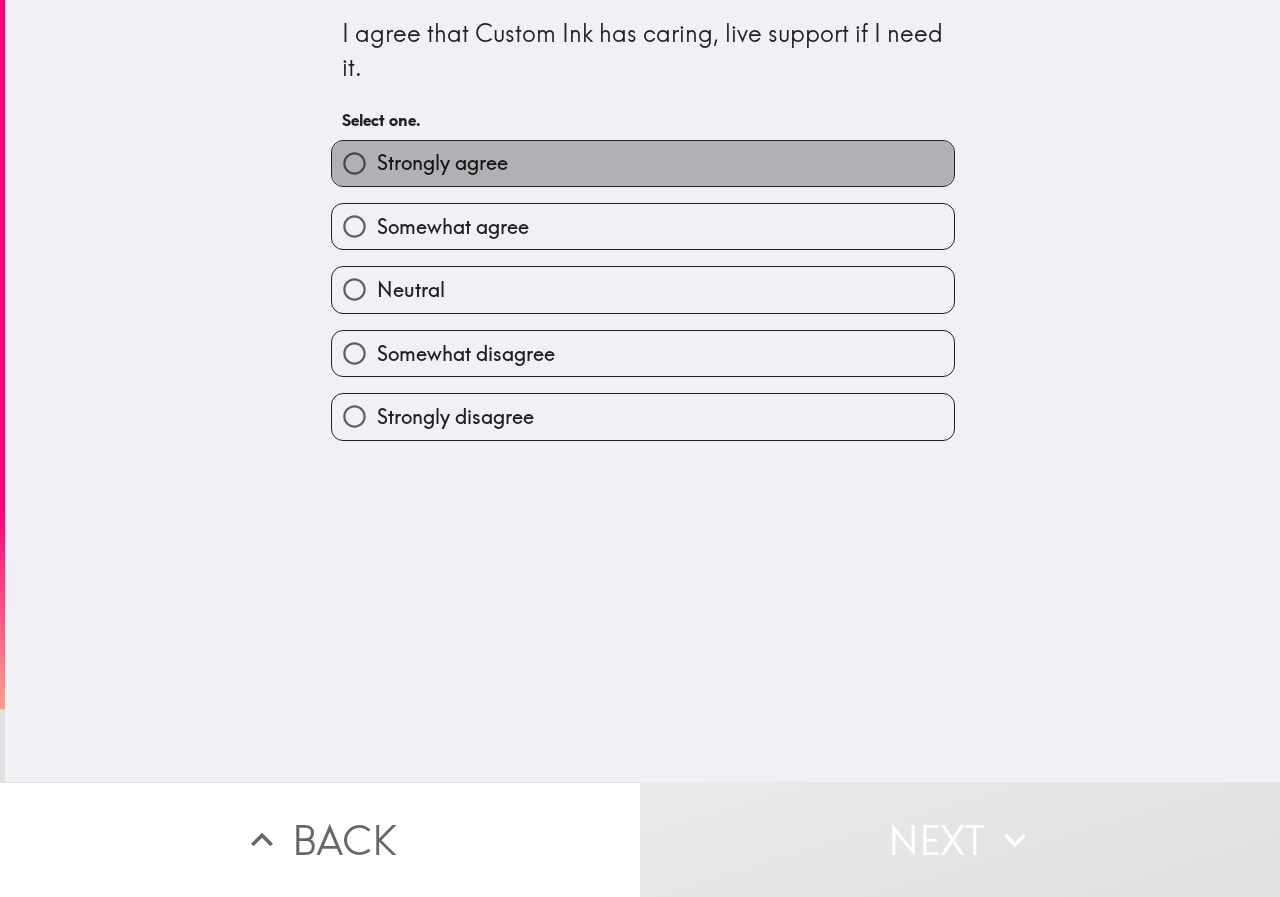 click on "Strongly agree" at bounding box center (643, 163) 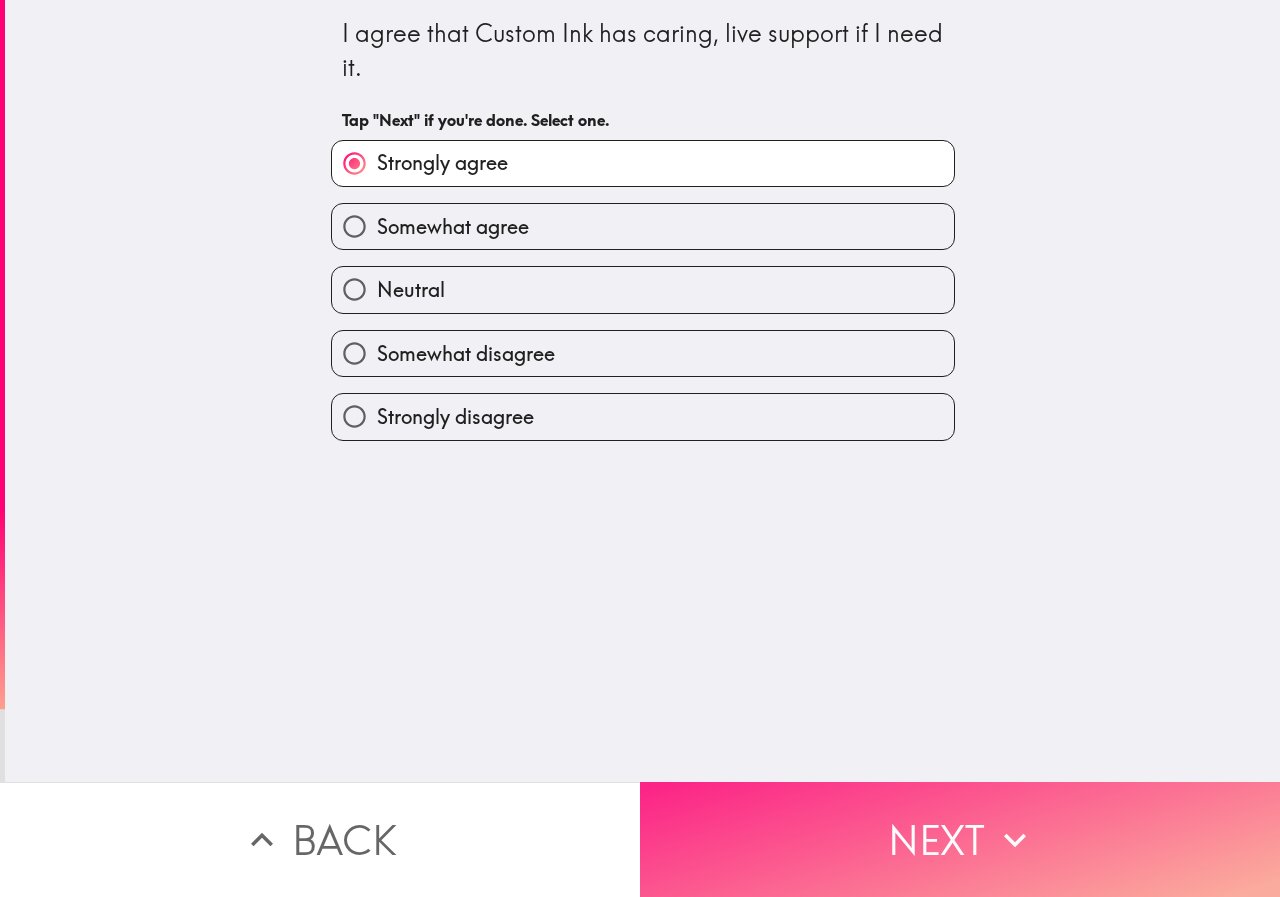 click on "Next" at bounding box center [960, 839] 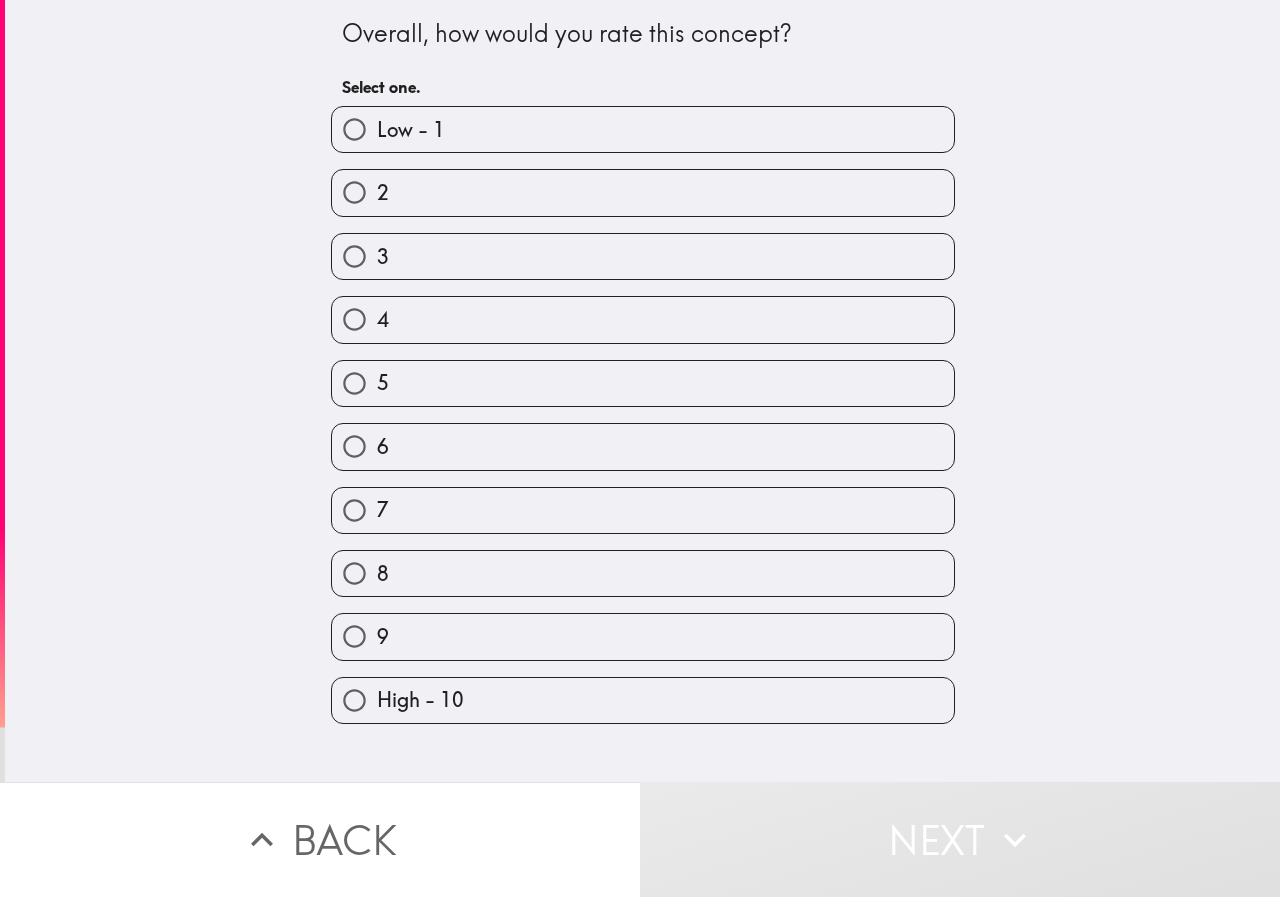 click on "High - 10" at bounding box center [643, 700] 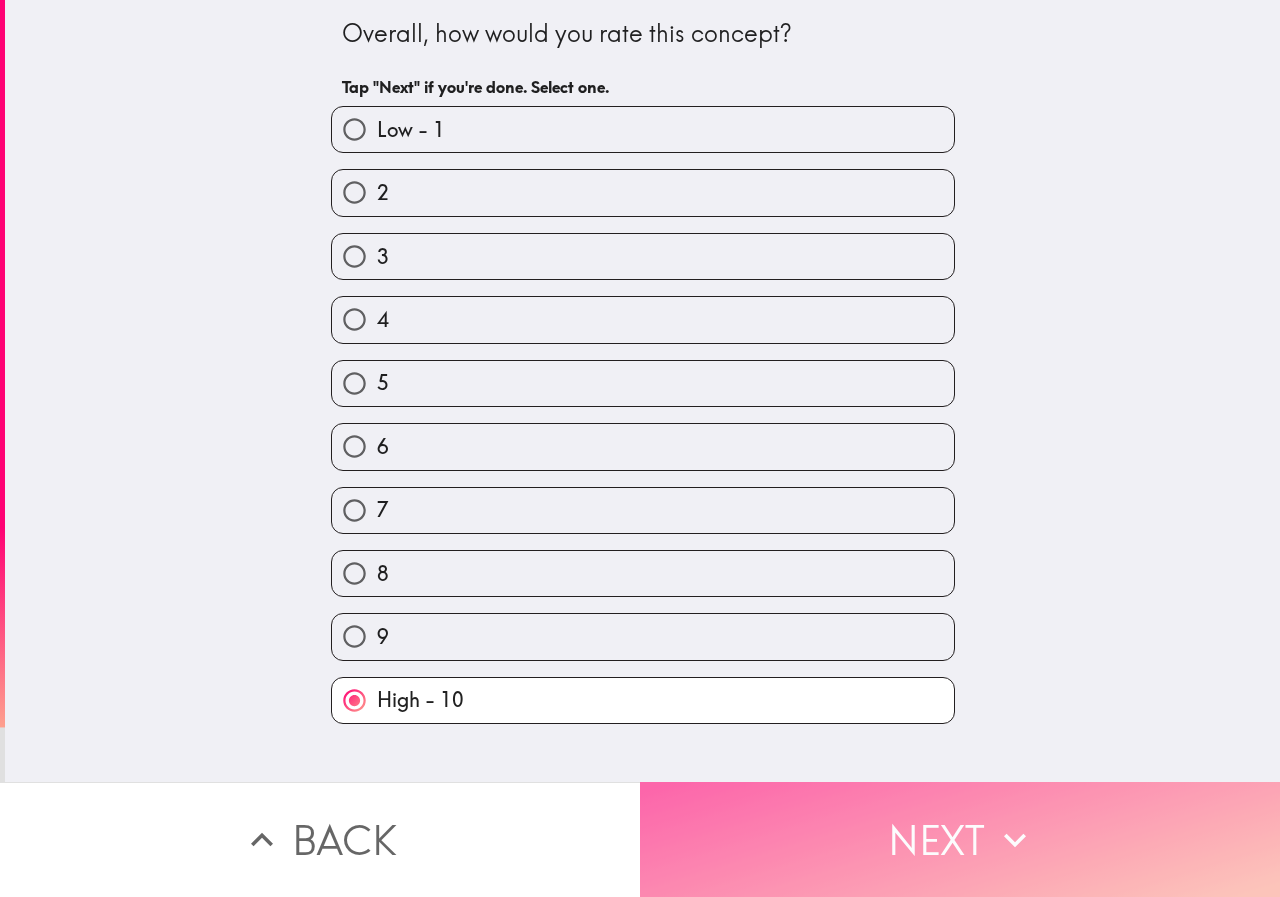click on "Next" at bounding box center [960, 839] 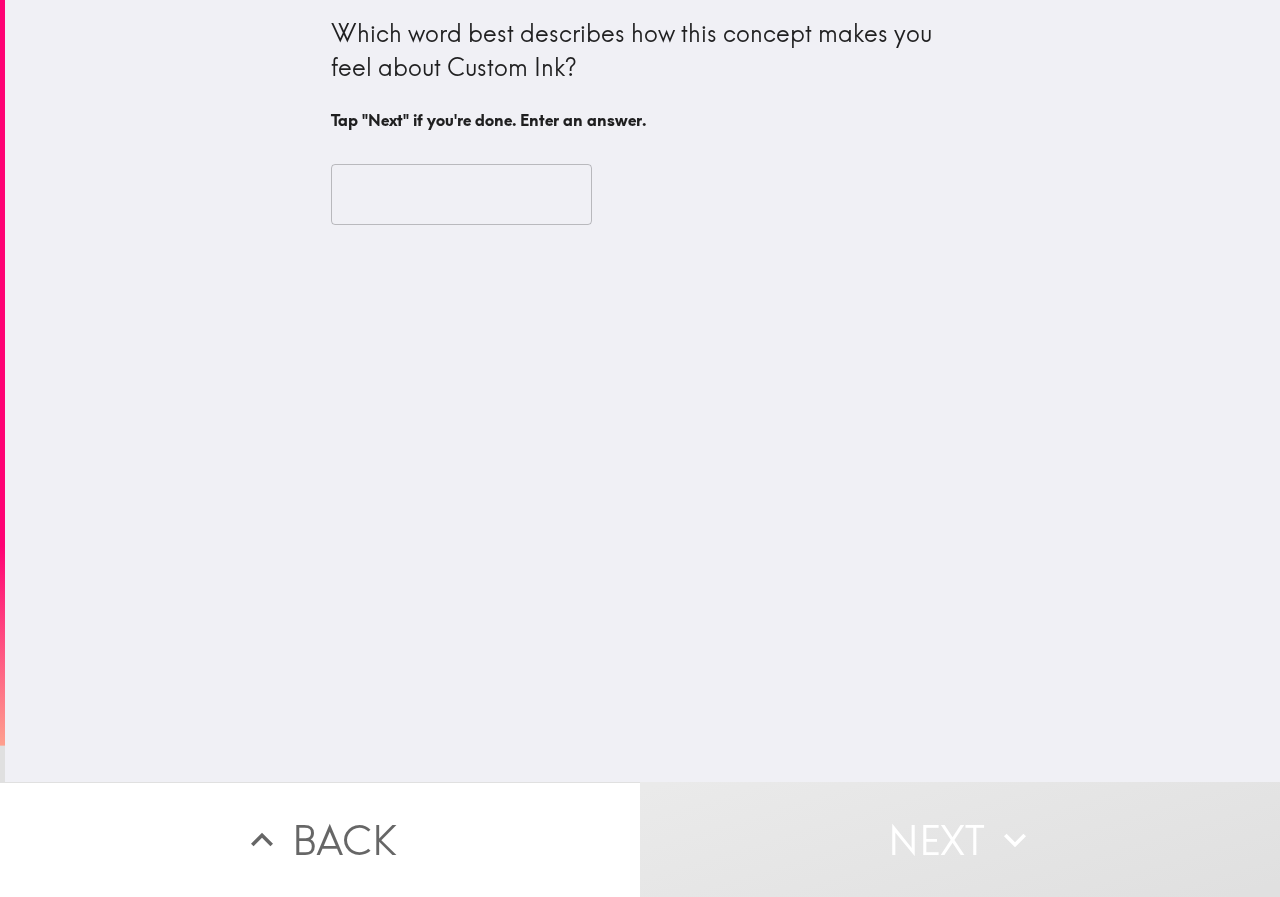 click at bounding box center (461, 195) 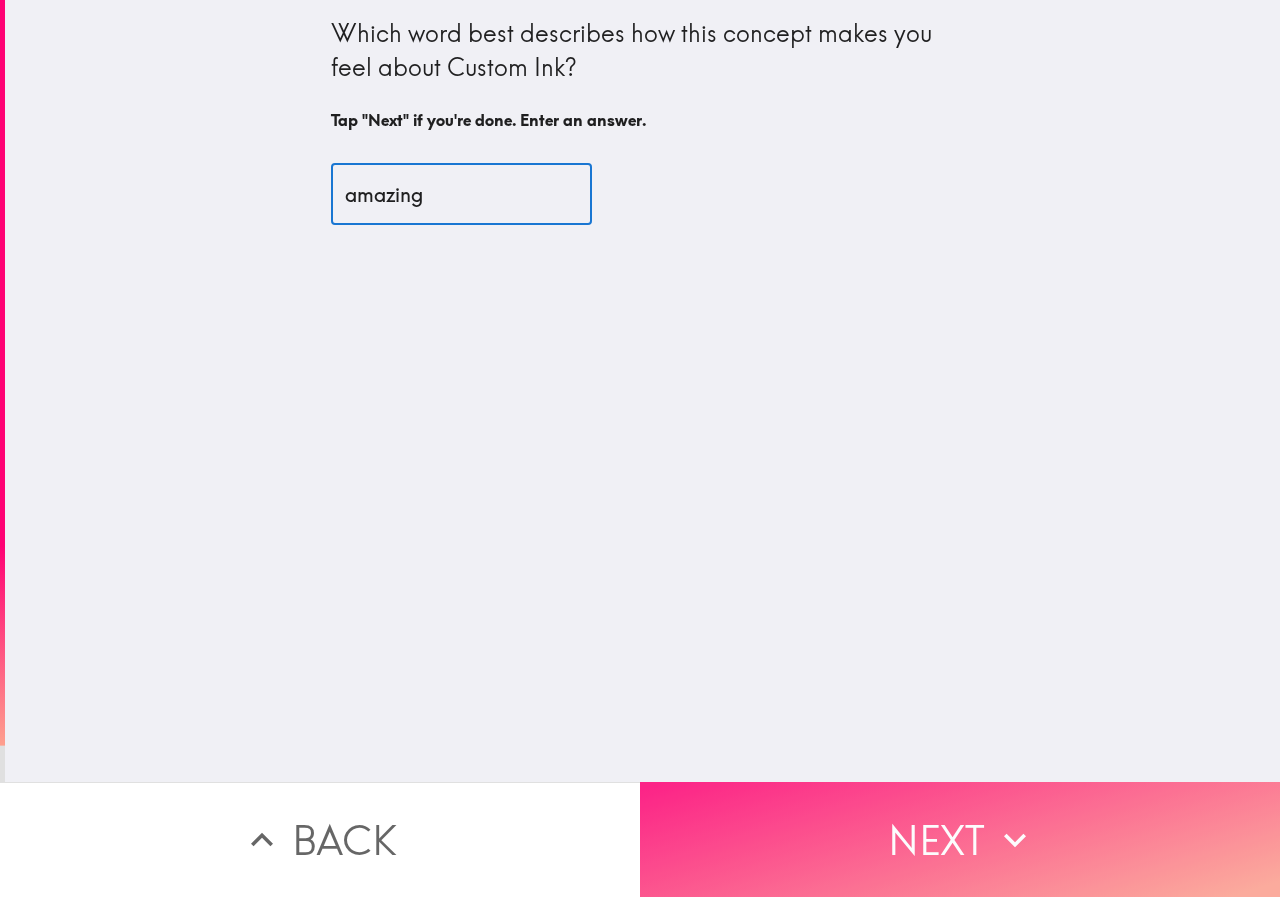 type on "amazing" 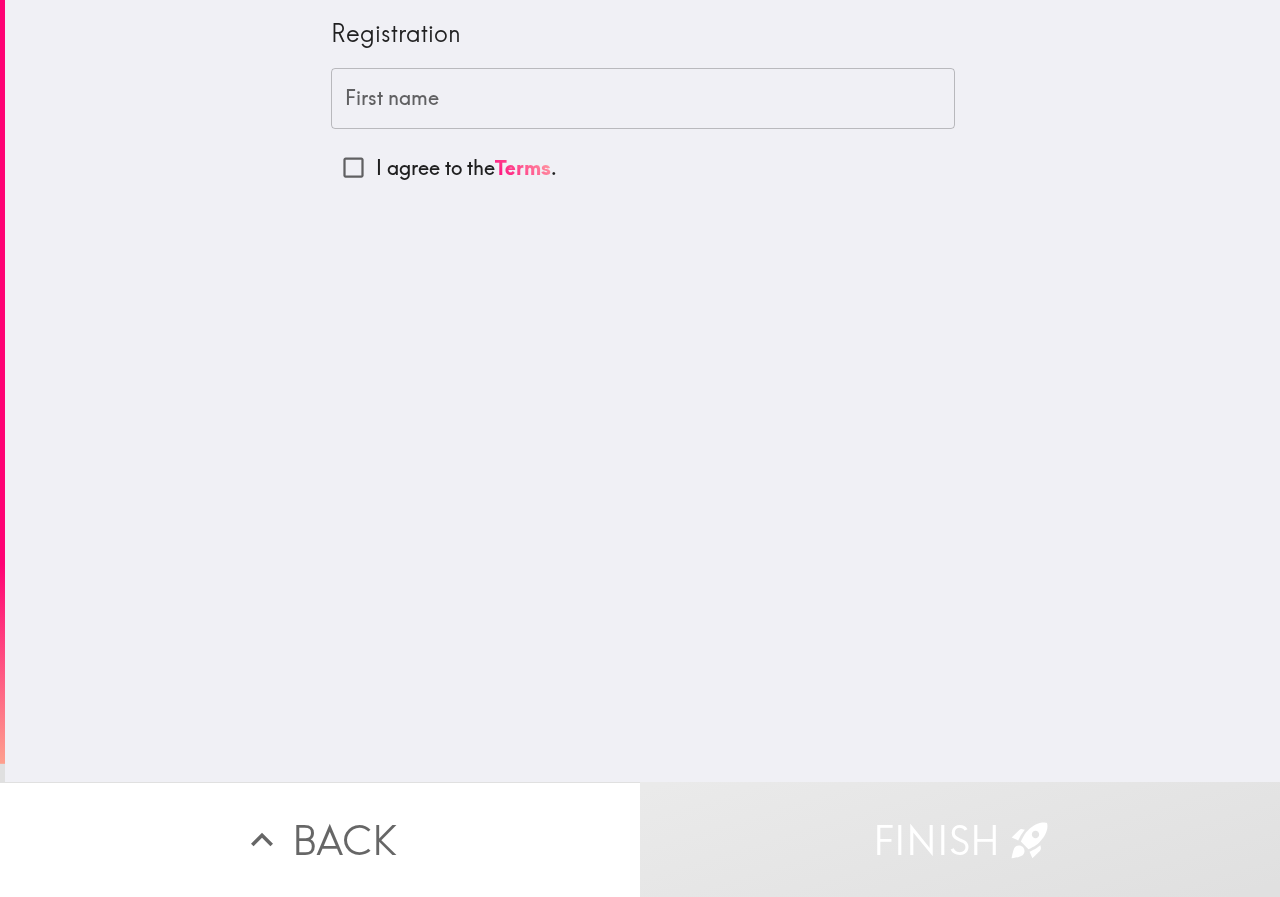 click on "First name" at bounding box center (643, 99) 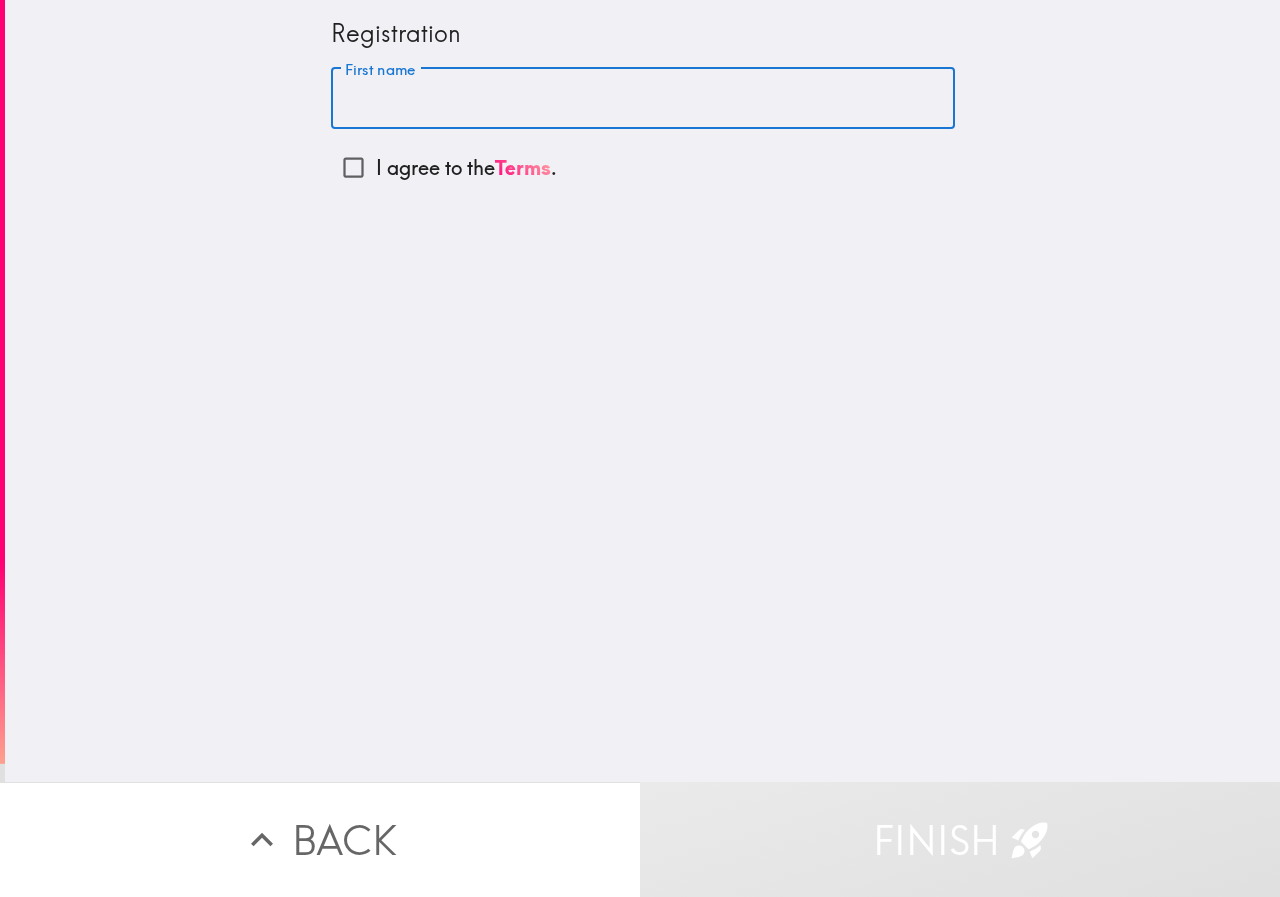 type on "[PERSON_NAME]" 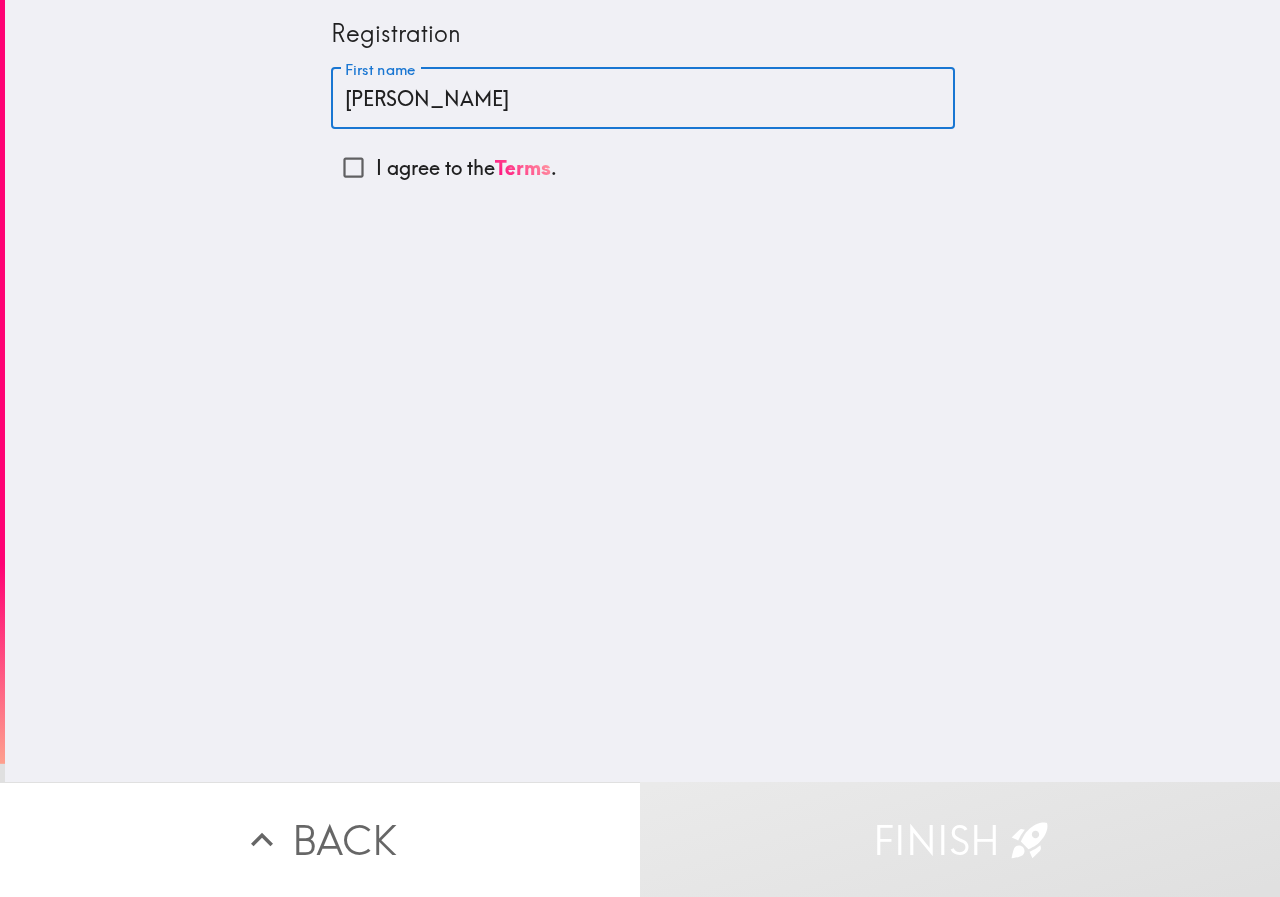 click on "I agree to the  Terms ." at bounding box center [353, 167] 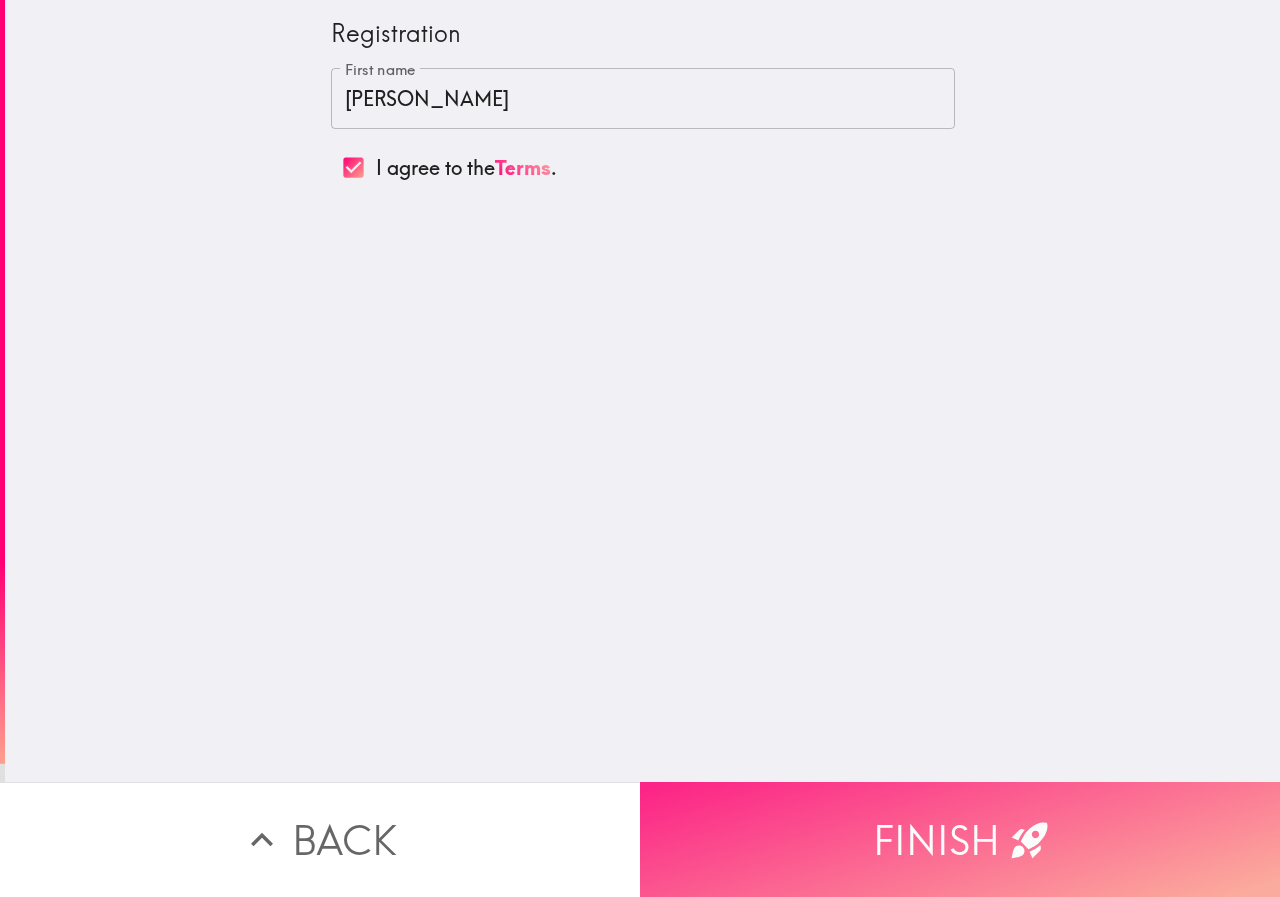 click on "Finish" at bounding box center [960, 839] 